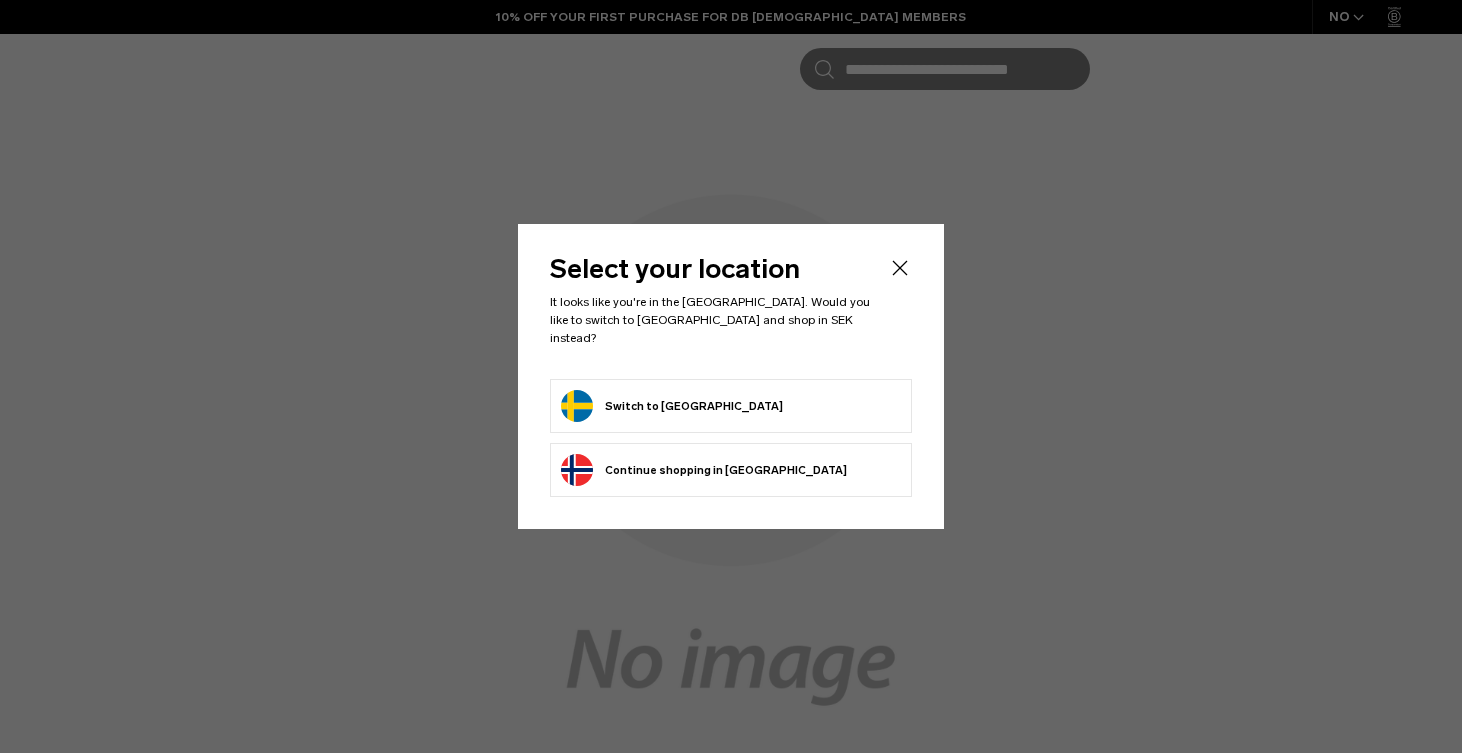 scroll, scrollTop: 0, scrollLeft: 0, axis: both 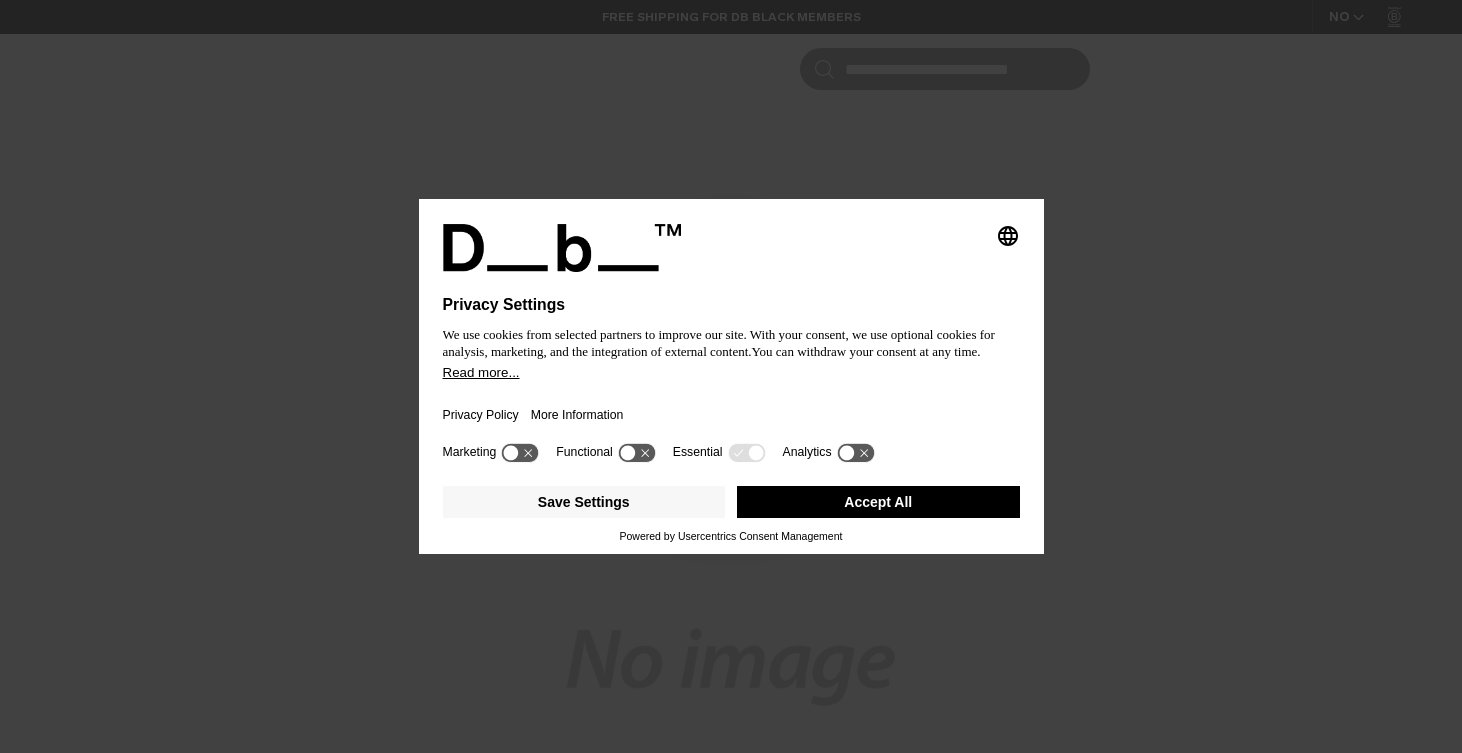 click 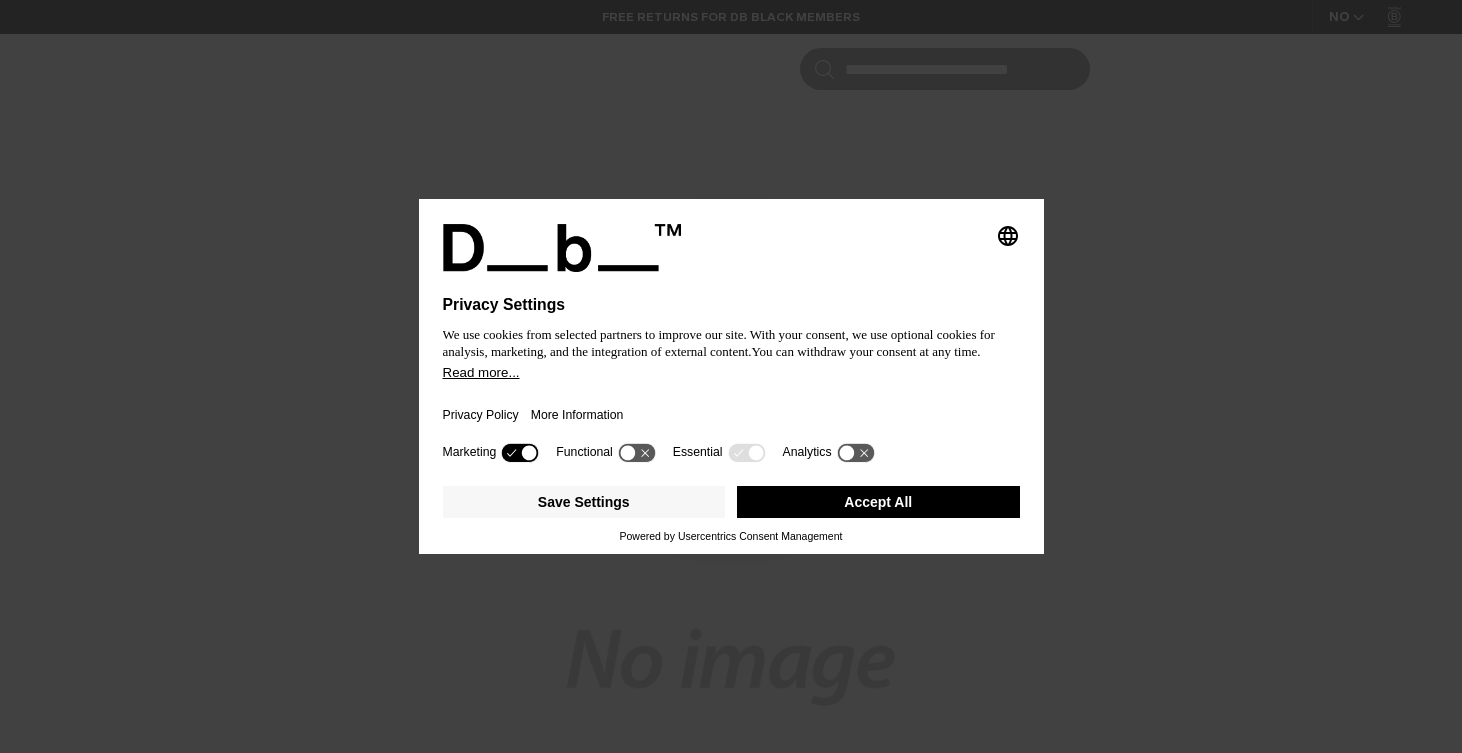 click 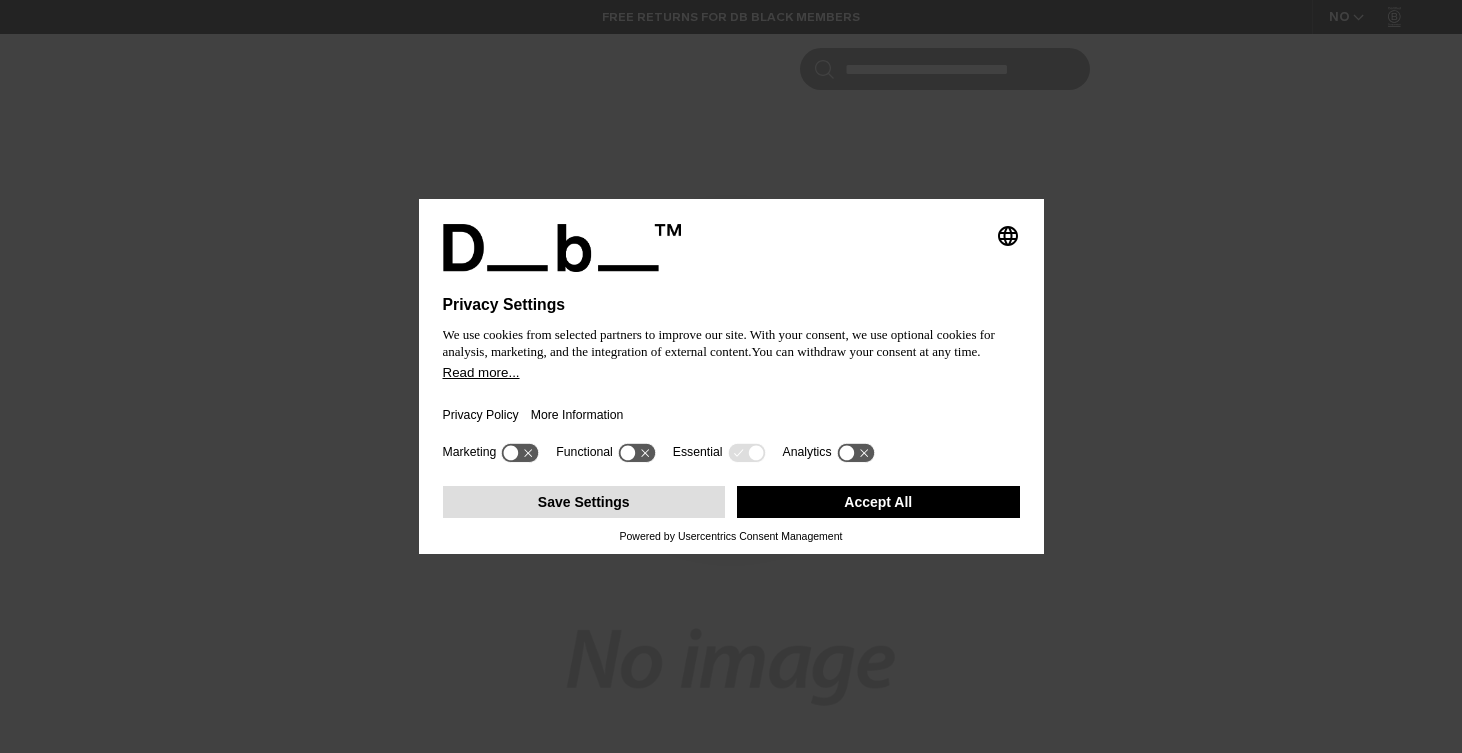click on "Save Settings" at bounding box center (584, 502) 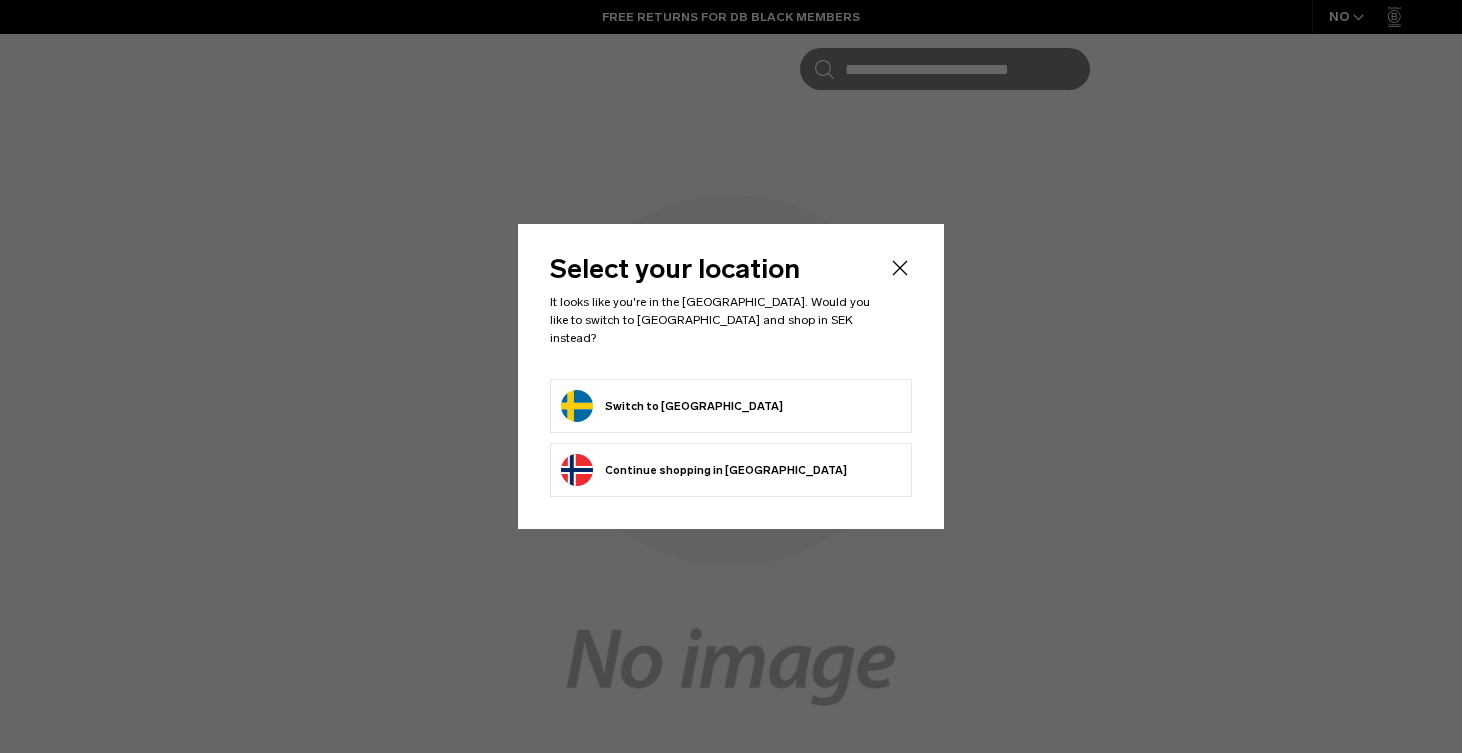 click on "Switch to Sweden" at bounding box center (672, 406) 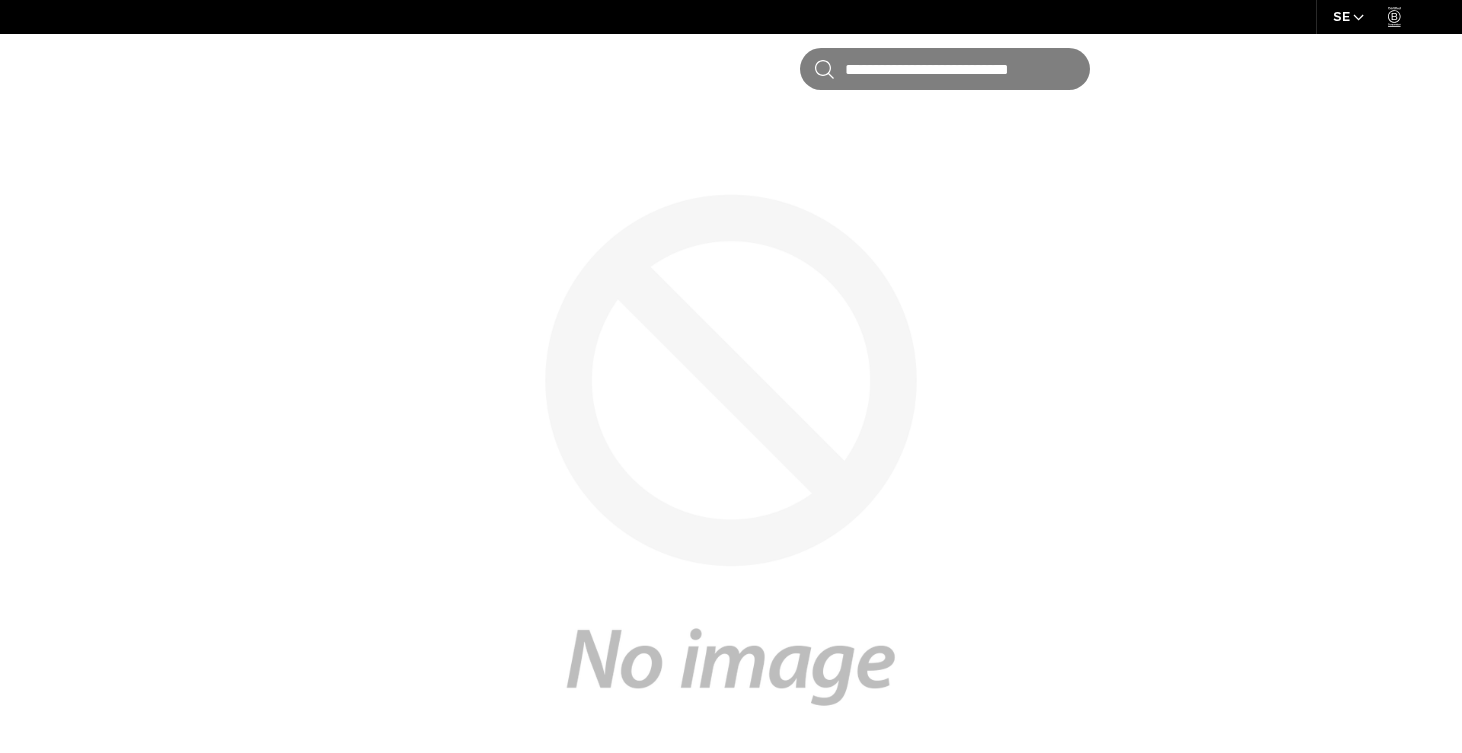scroll, scrollTop: 0, scrollLeft: 0, axis: both 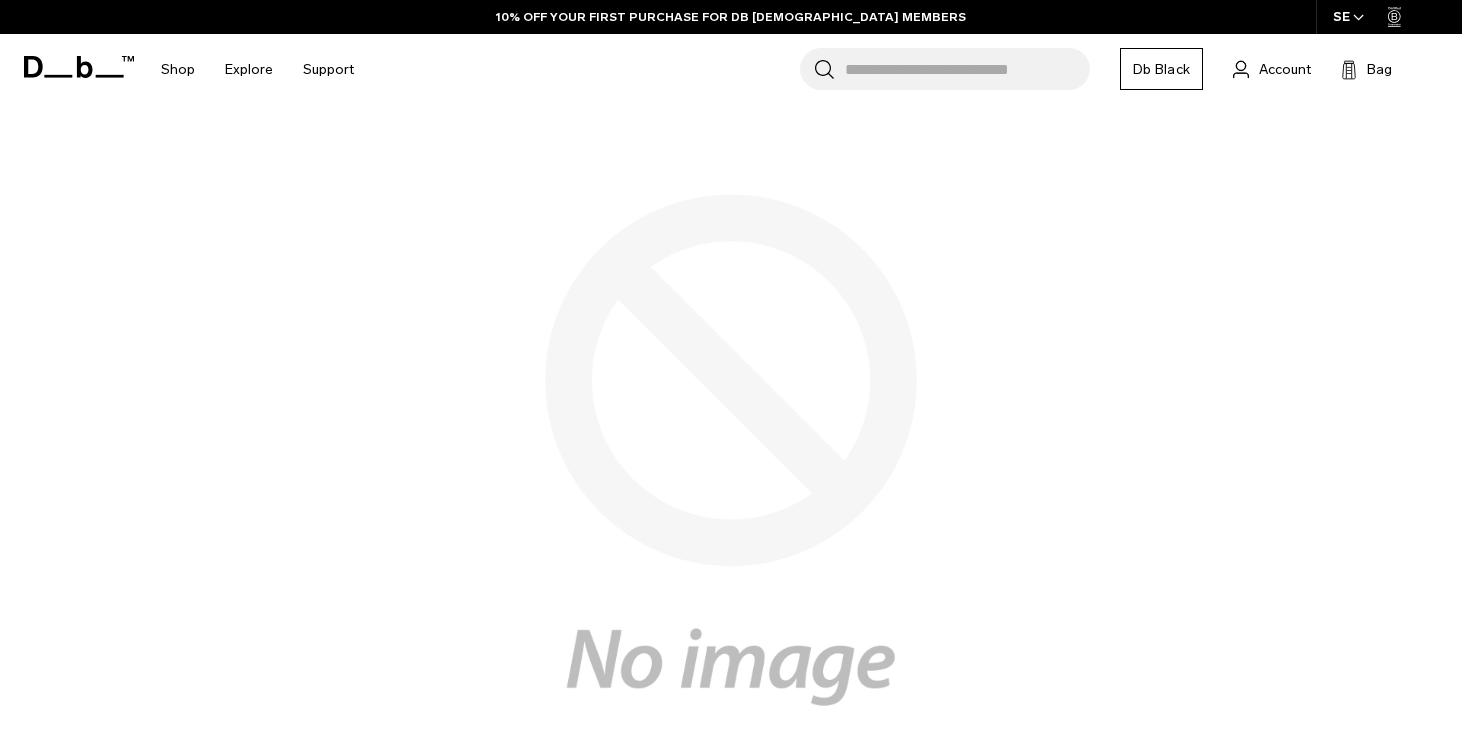 click on "Search for Bags, Luggage..." at bounding box center (967, 69) 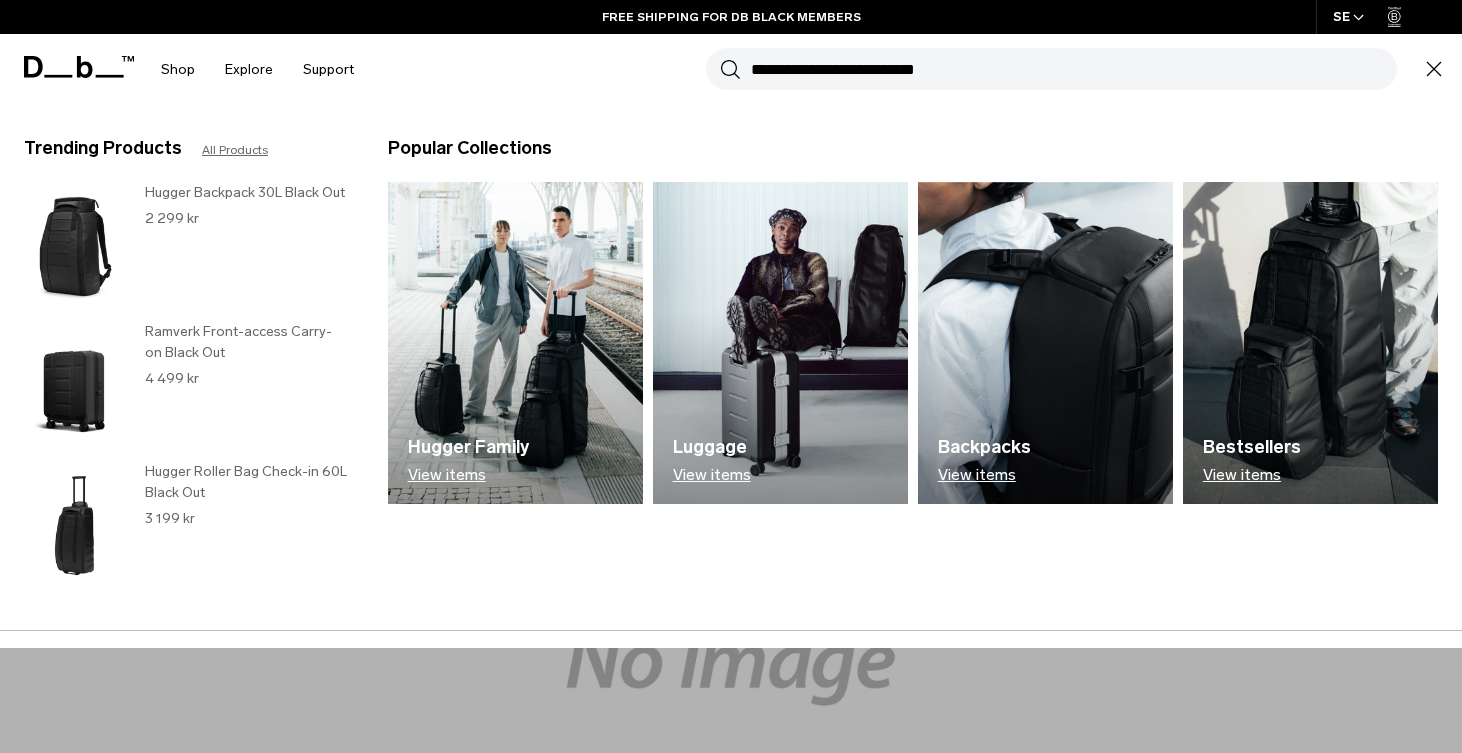 click on "Hugger Roller Bag Check-in 60L Black Out" at bounding box center [246, 482] 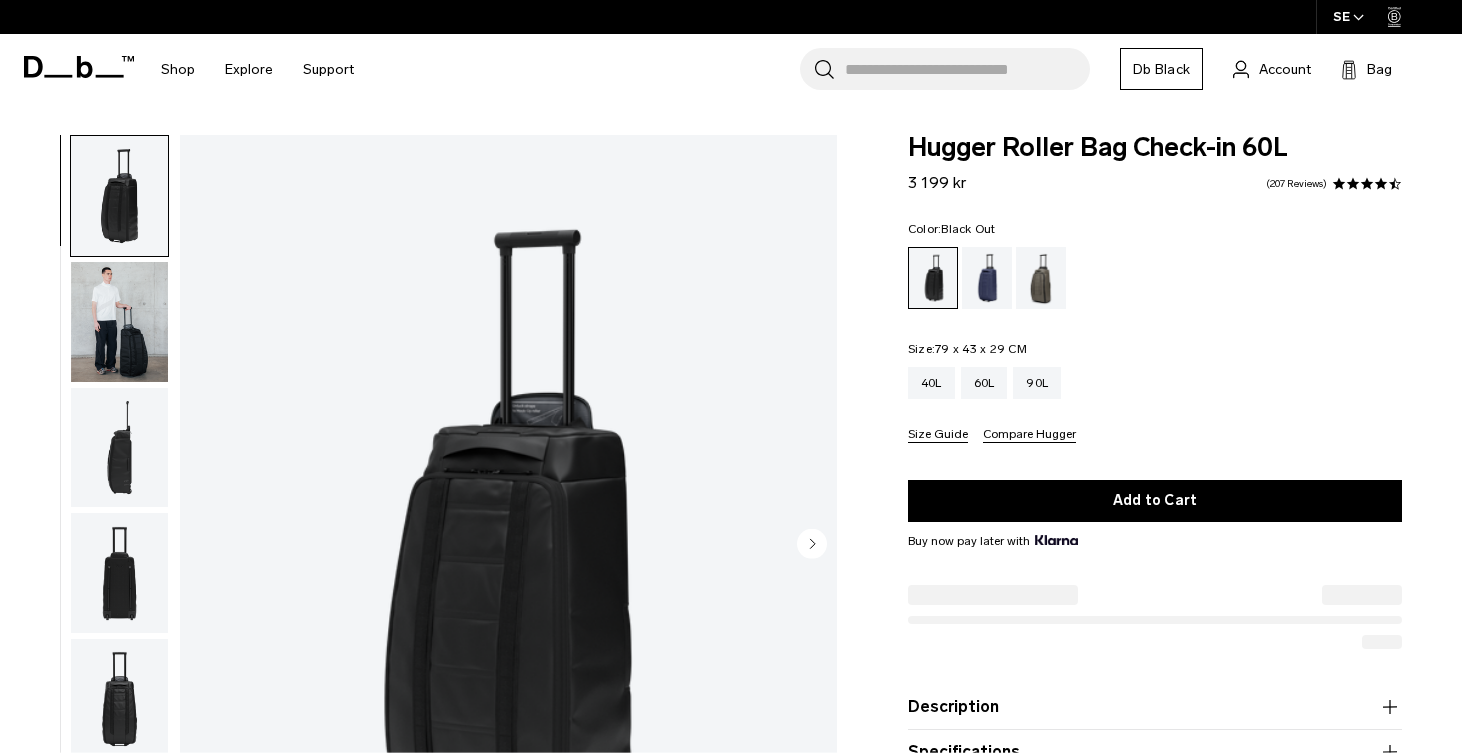 scroll, scrollTop: 0, scrollLeft: 0, axis: both 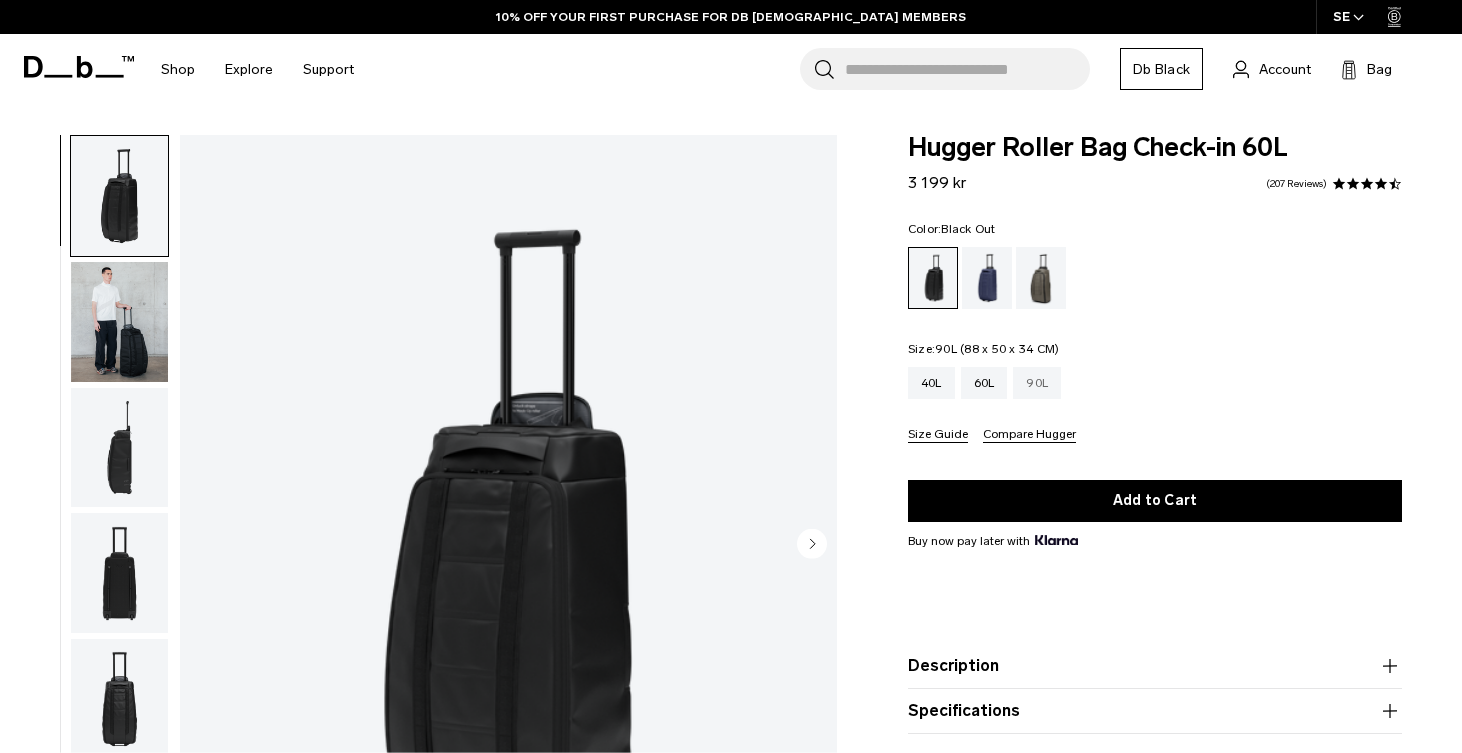 click on "90L" at bounding box center [1037, 383] 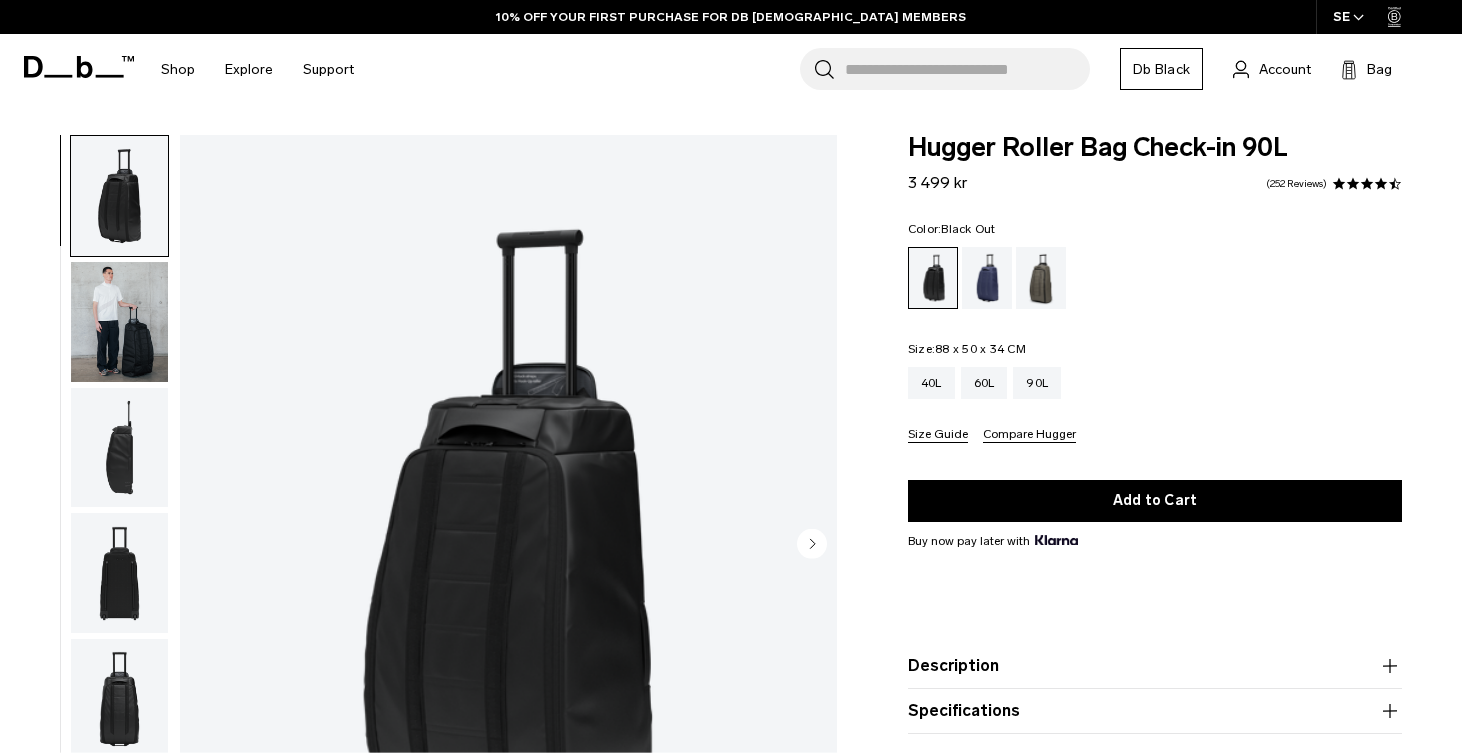 scroll, scrollTop: 0, scrollLeft: 0, axis: both 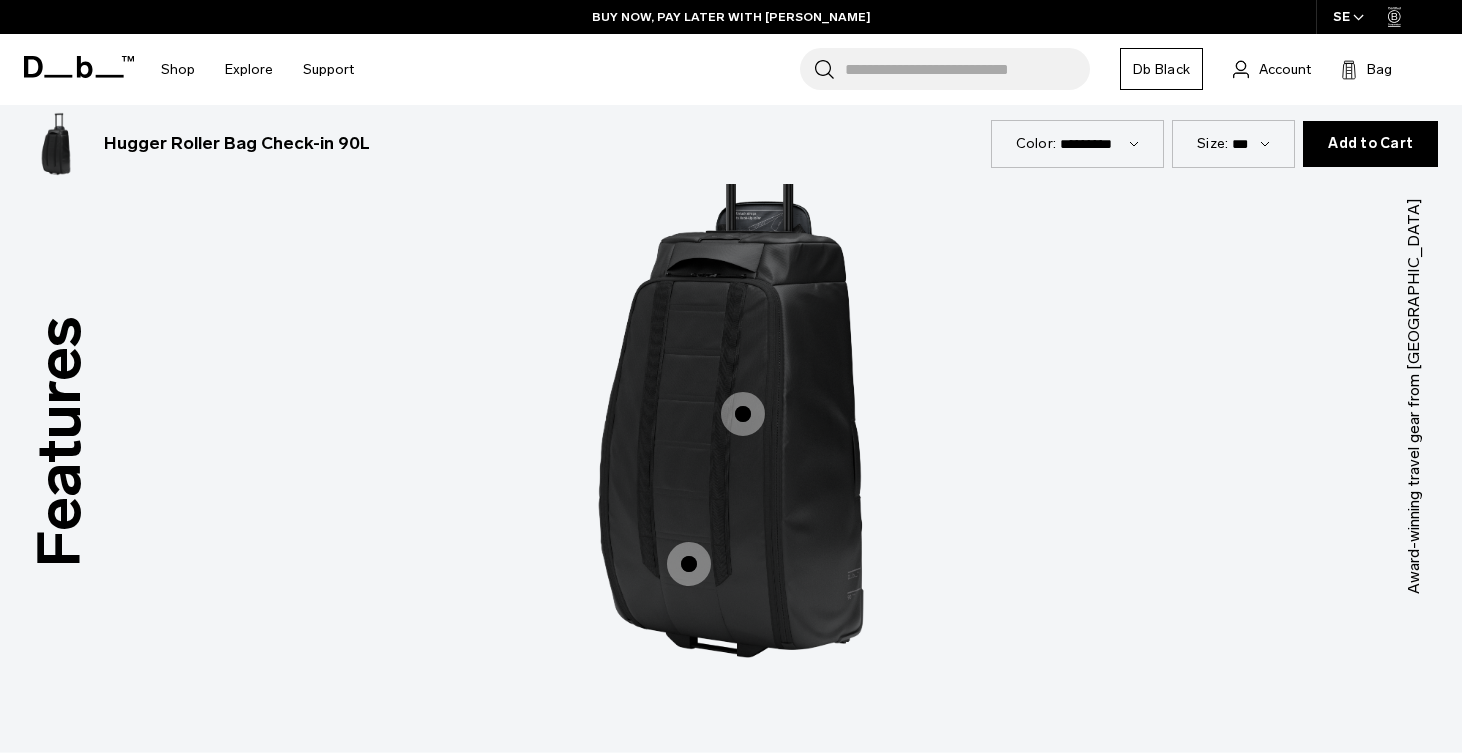 click at bounding box center (743, 414) 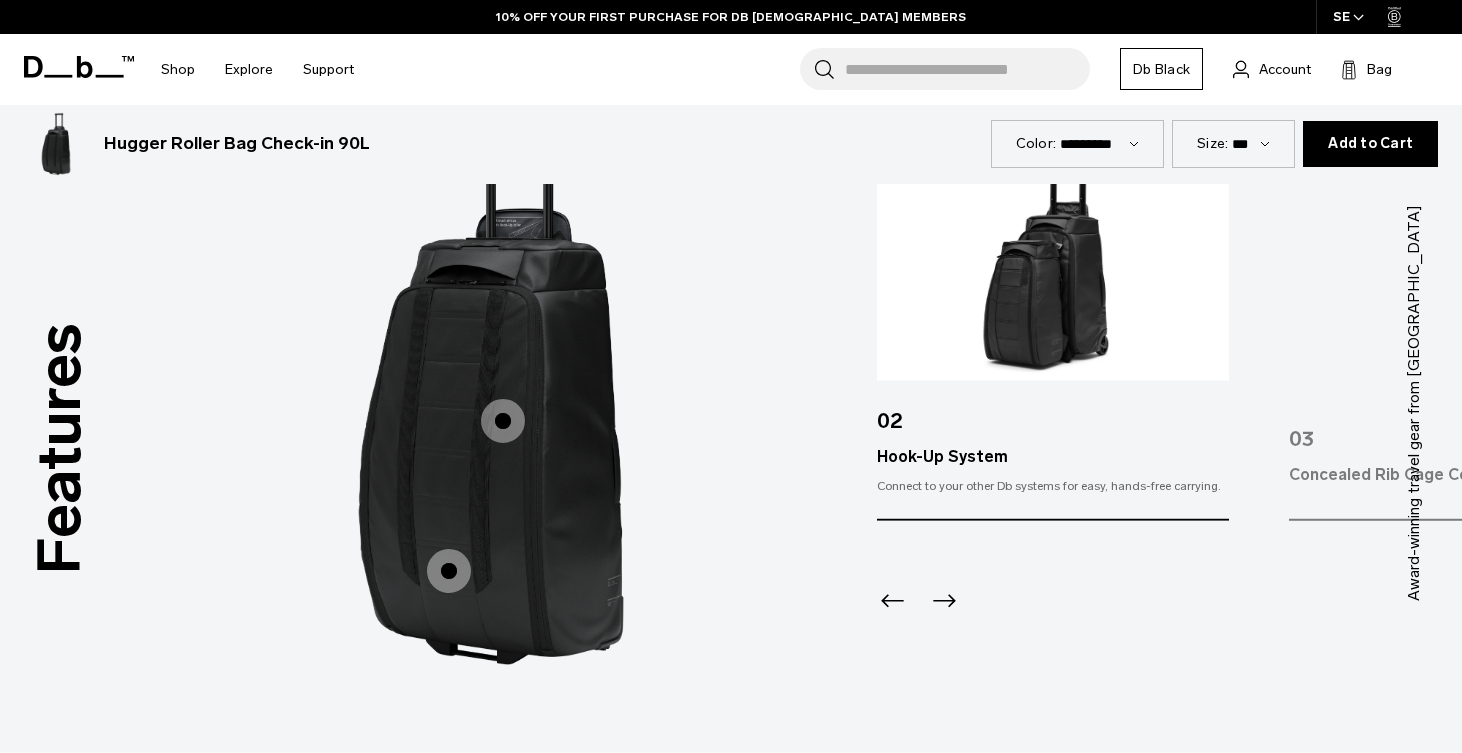 scroll, scrollTop: 2492, scrollLeft: 0, axis: vertical 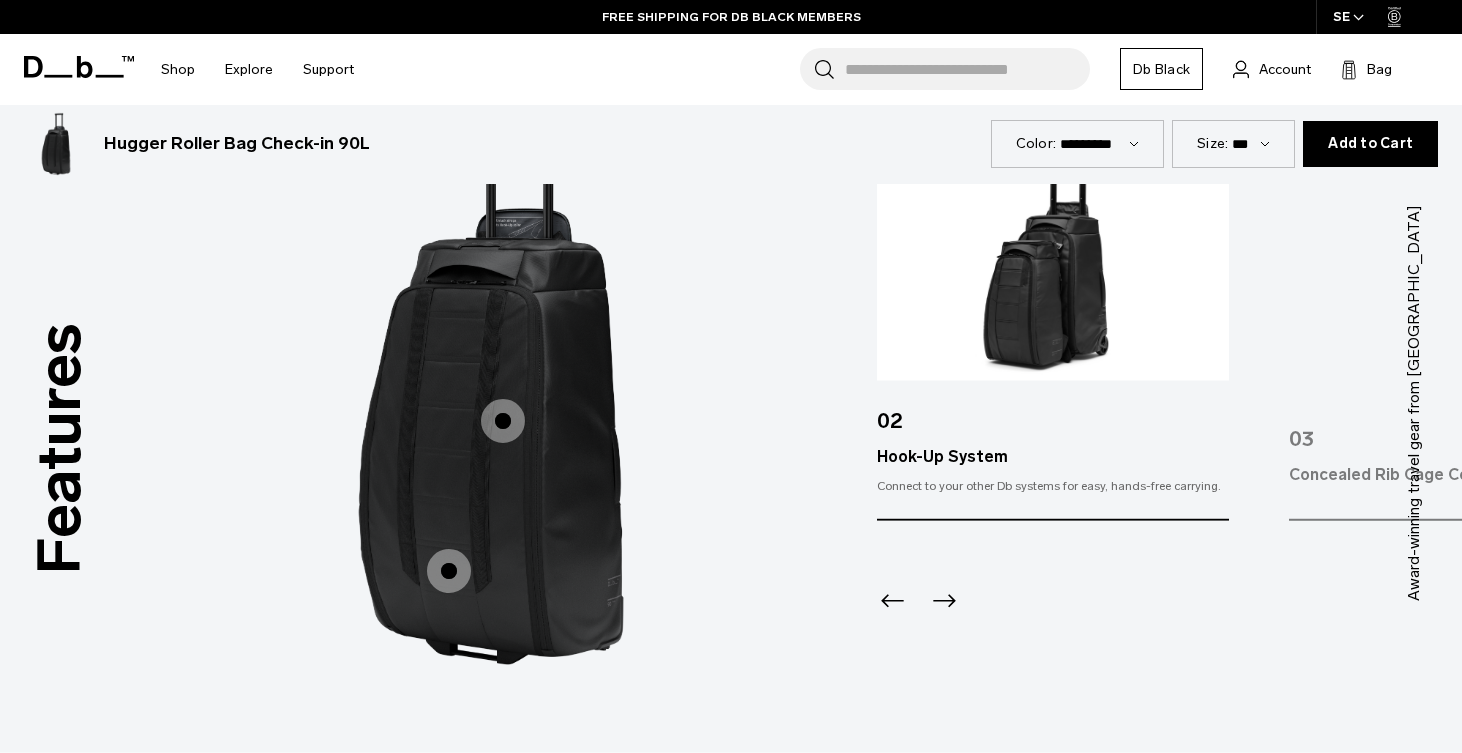 click at bounding box center (449, 571) 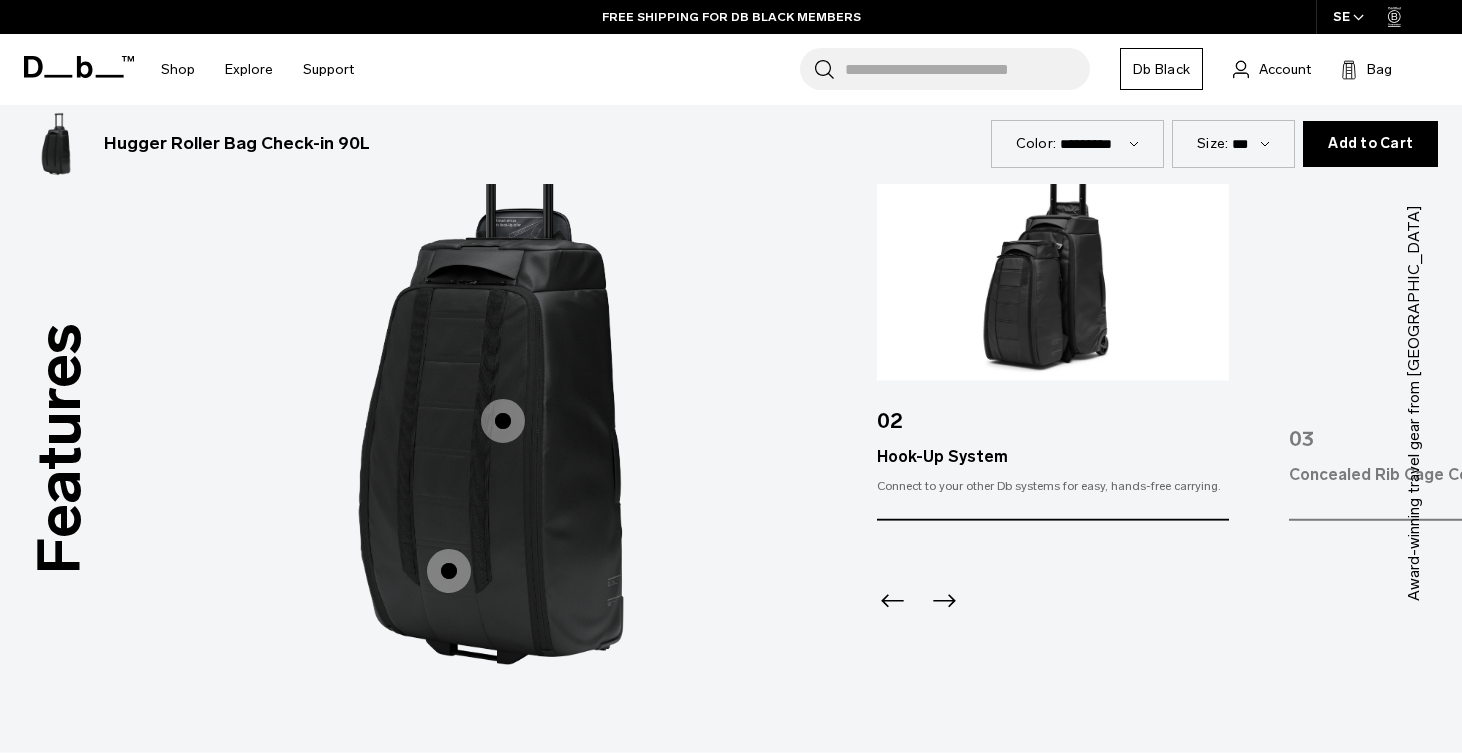 click at bounding box center (449, 571) 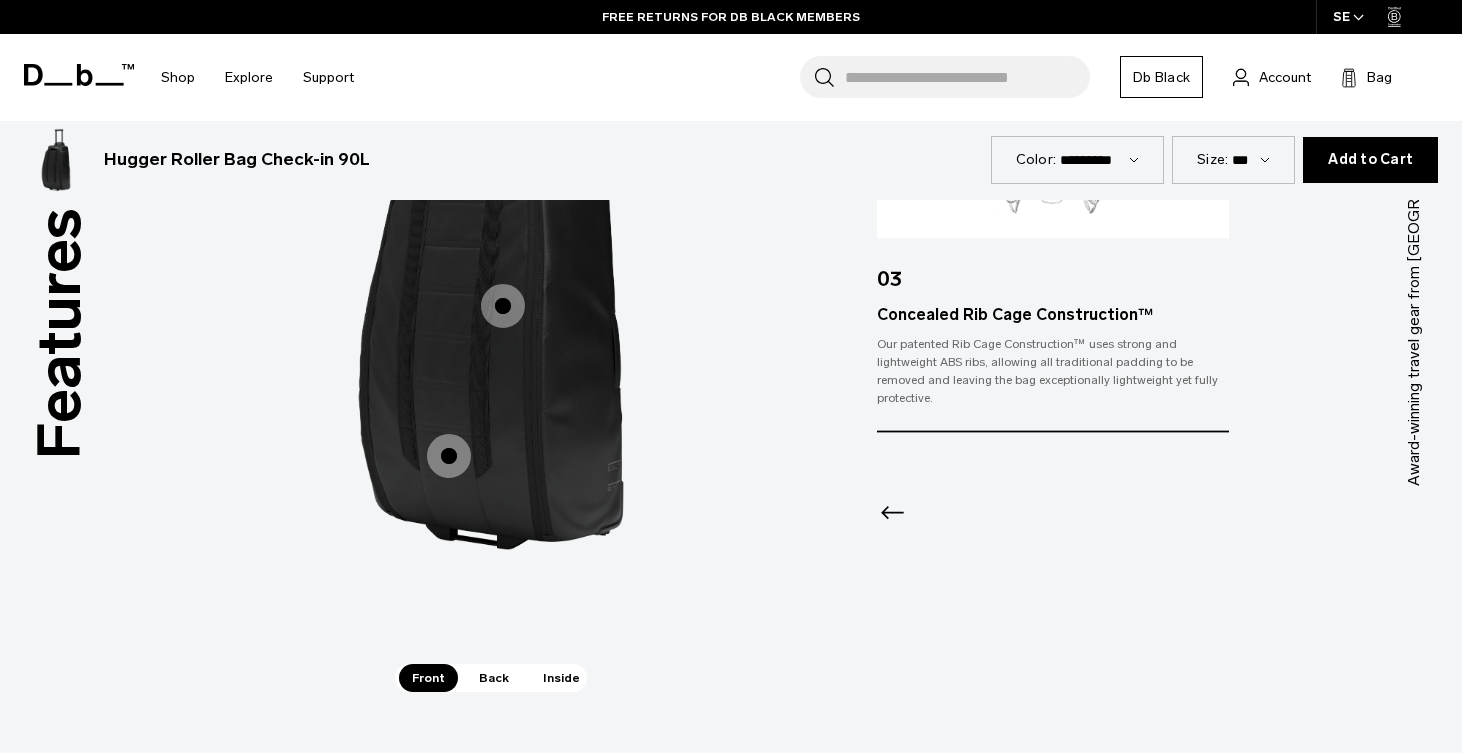 scroll, scrollTop: 2621, scrollLeft: 0, axis: vertical 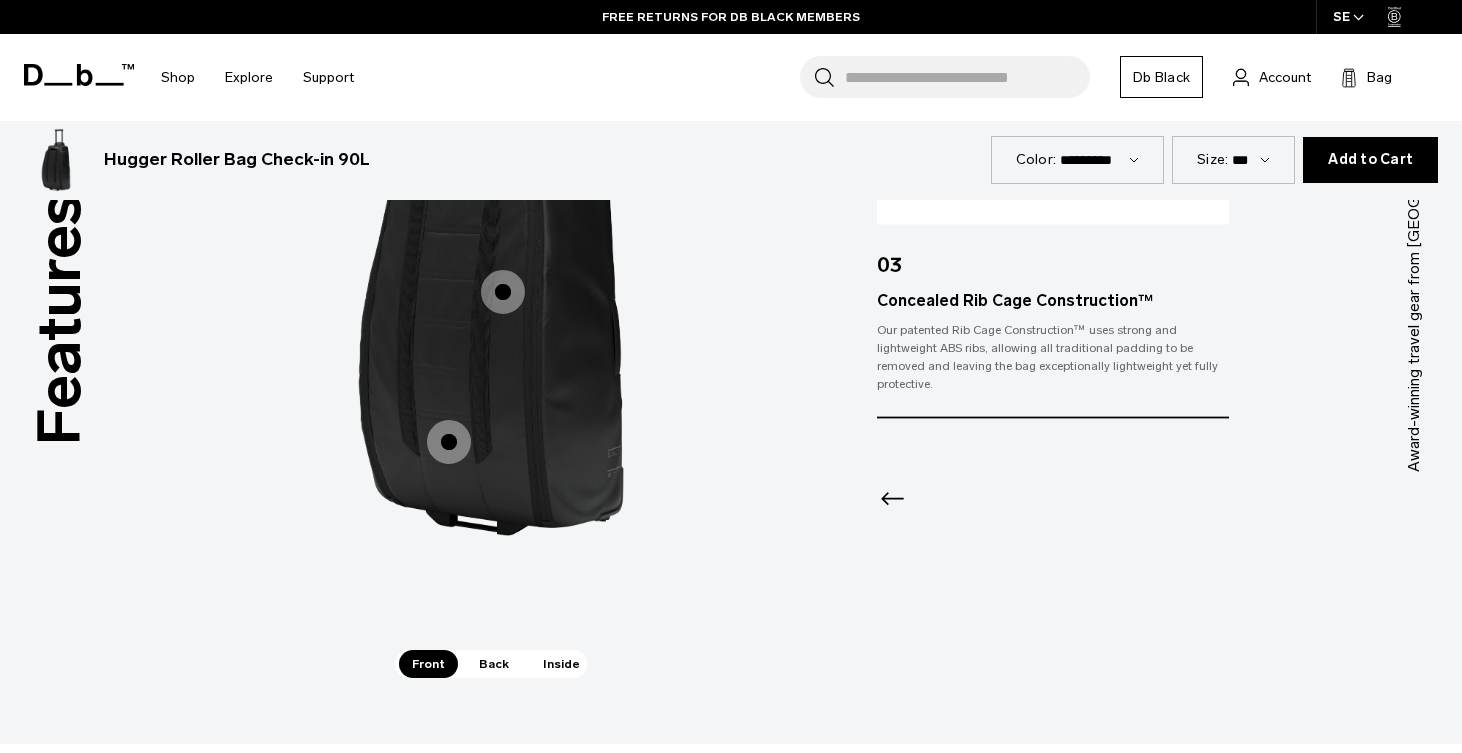click on "Inside" at bounding box center (561, 664) 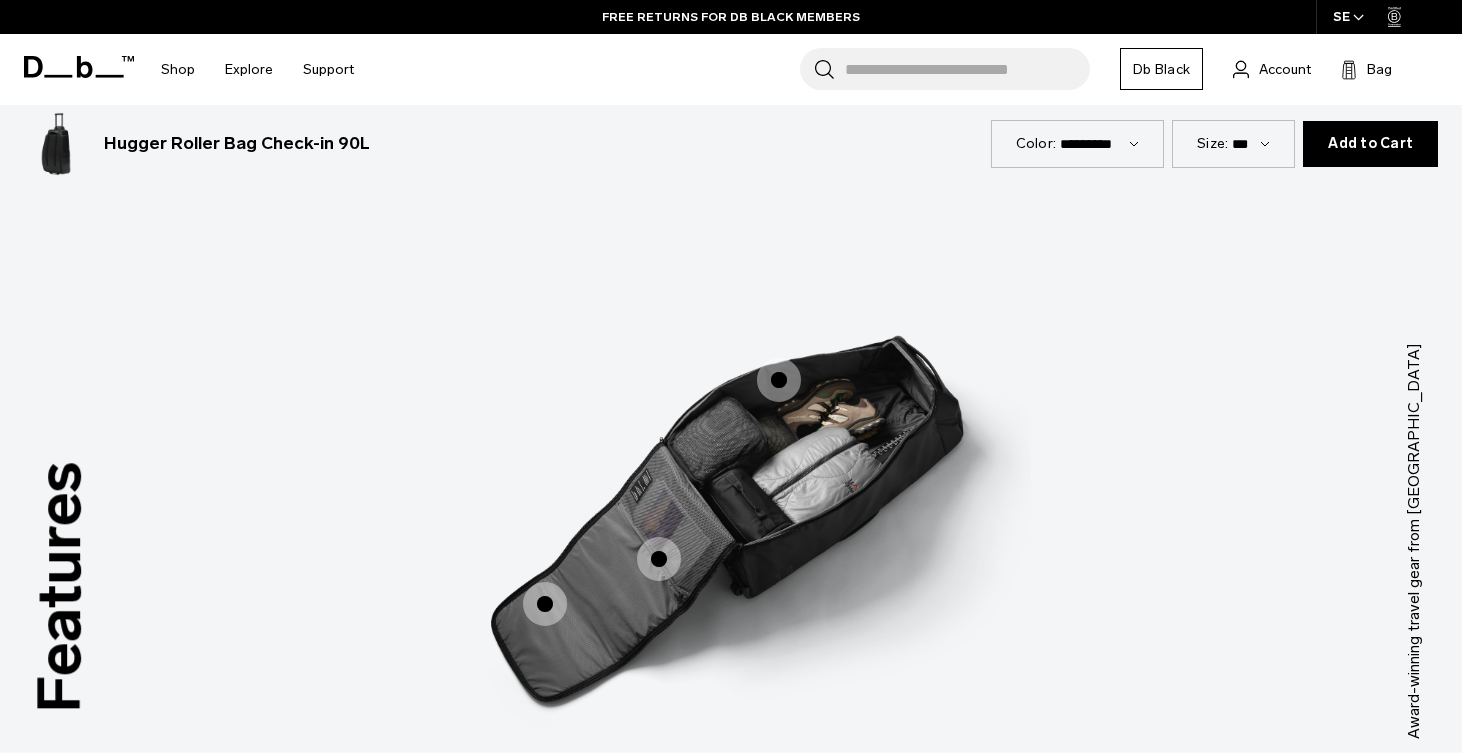 scroll, scrollTop: 2352, scrollLeft: 0, axis: vertical 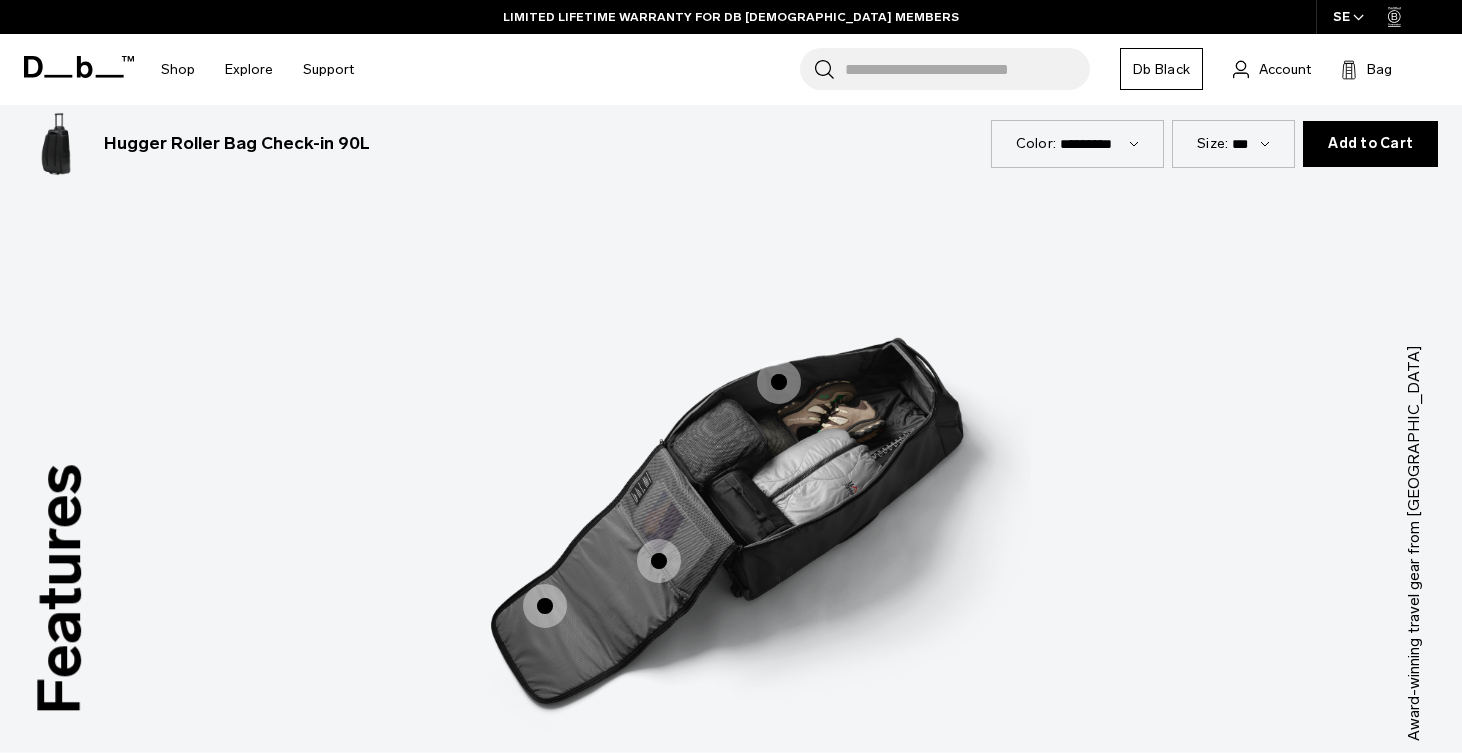 click at bounding box center [659, 561] 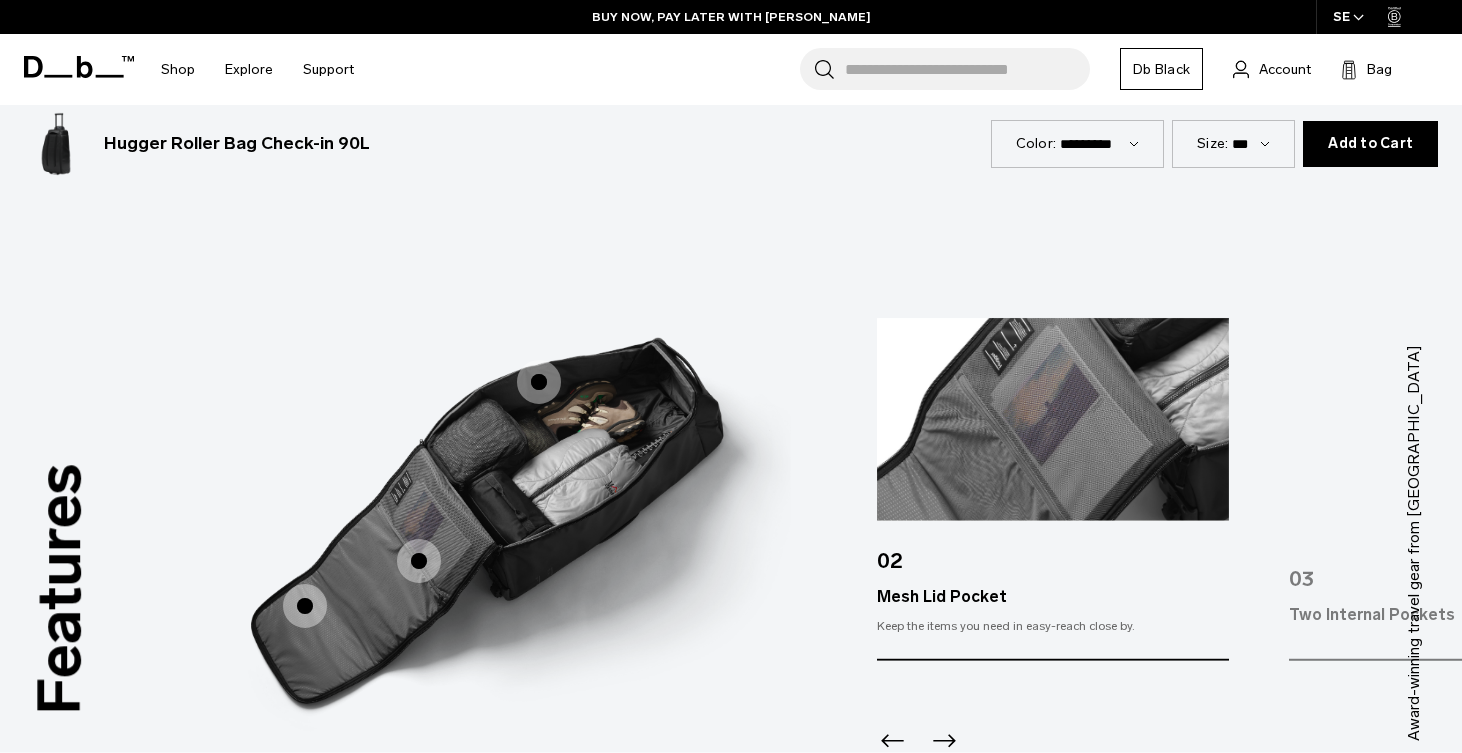 click at bounding box center [305, 606] 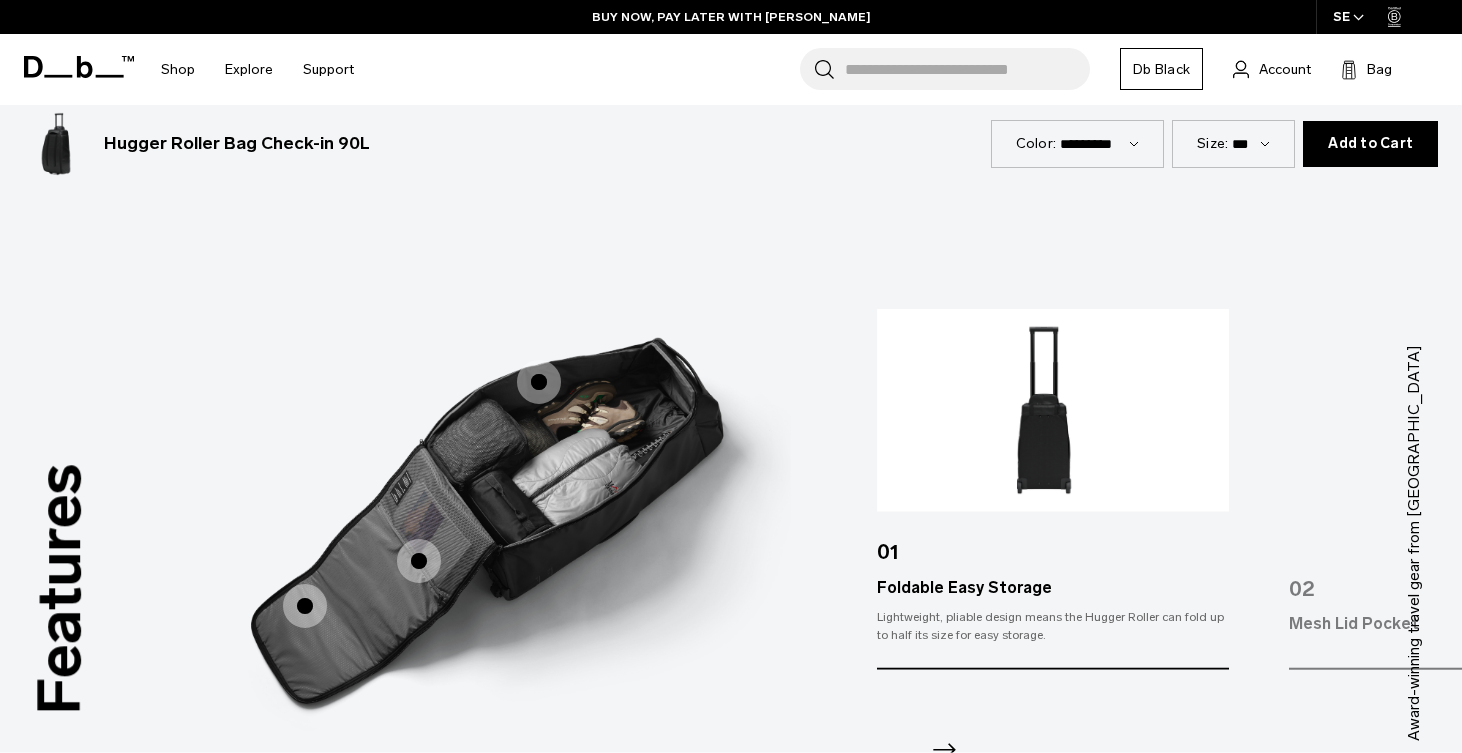 click at bounding box center (539, 382) 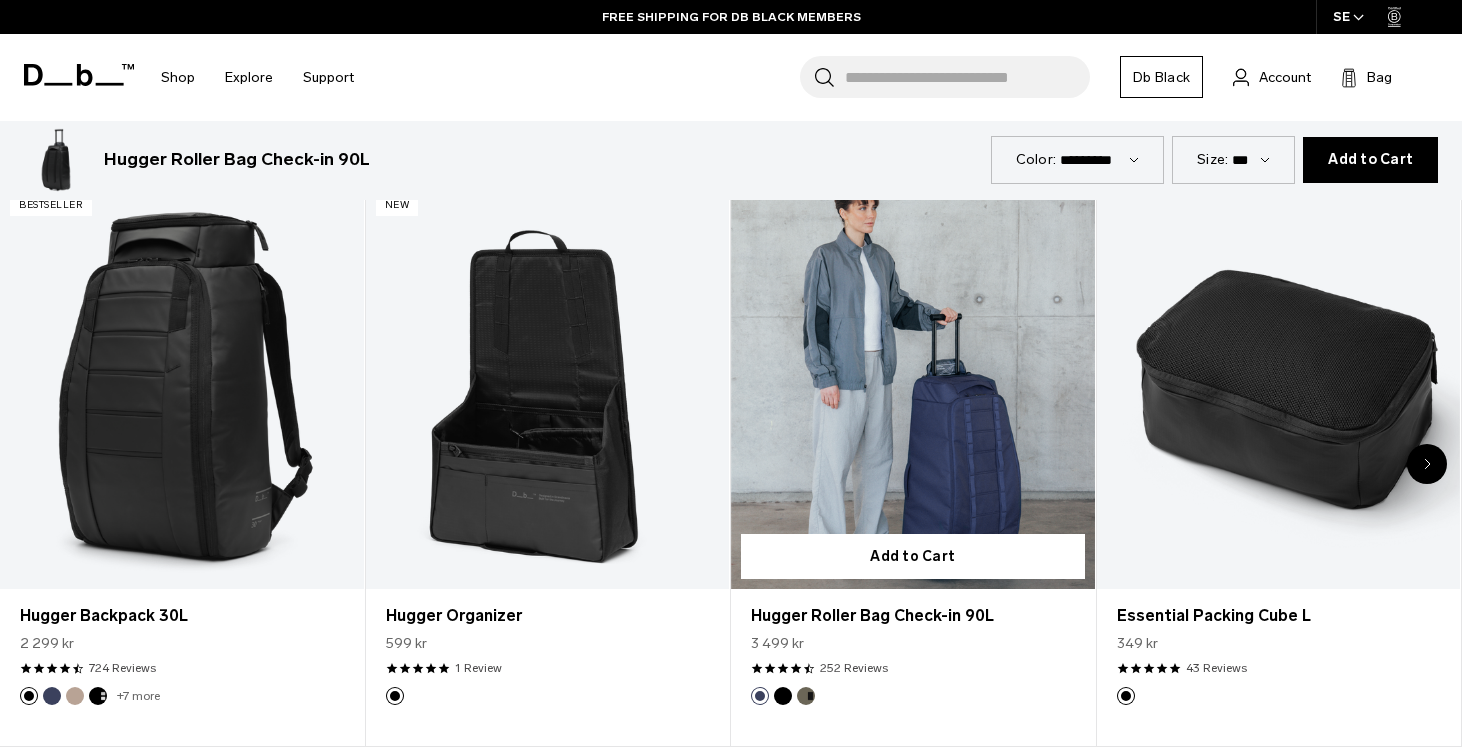 scroll, scrollTop: 3349, scrollLeft: 0, axis: vertical 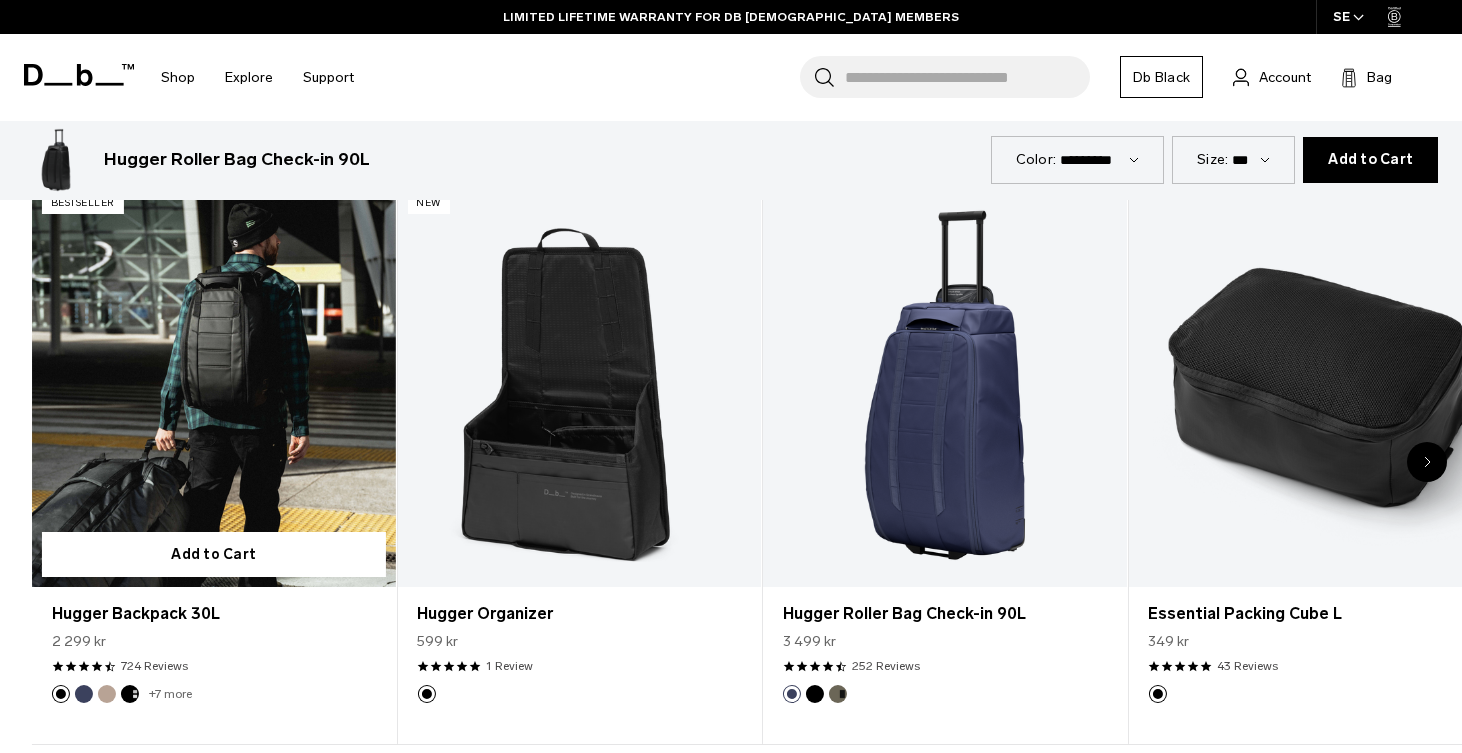 drag, startPoint x: 173, startPoint y: 554, endPoint x: 234, endPoint y: 654, distance: 117.13667 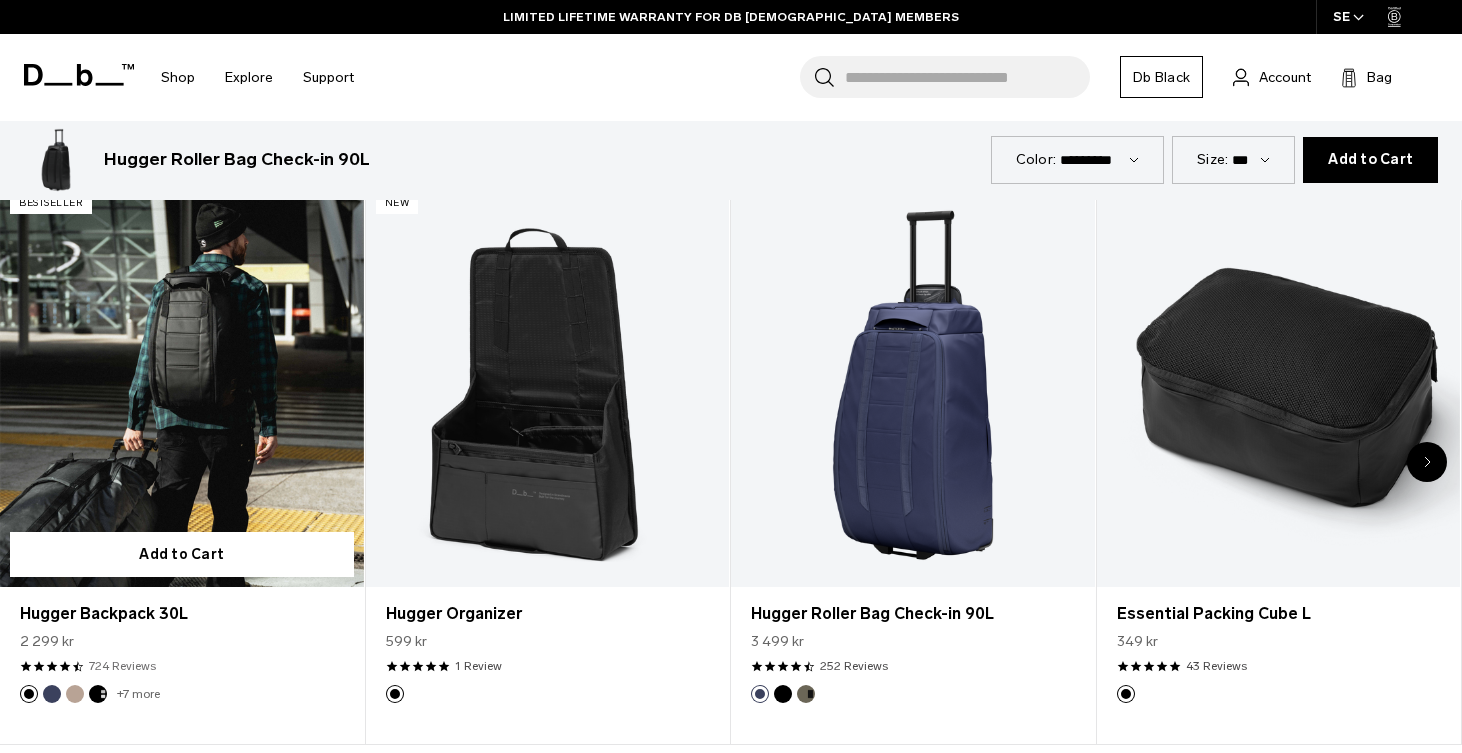 click on "724 Reviews" at bounding box center [122, 666] 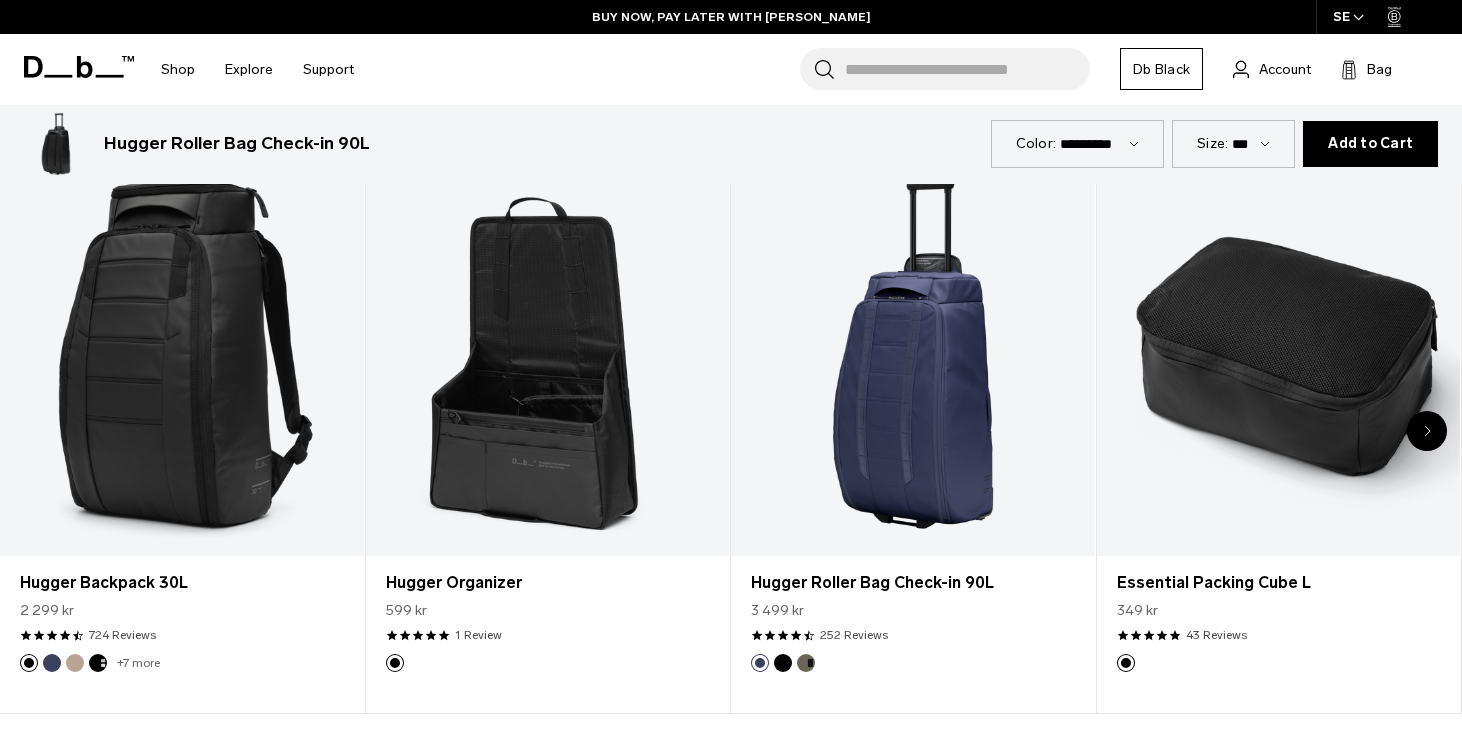 scroll, scrollTop: 3379, scrollLeft: 0, axis: vertical 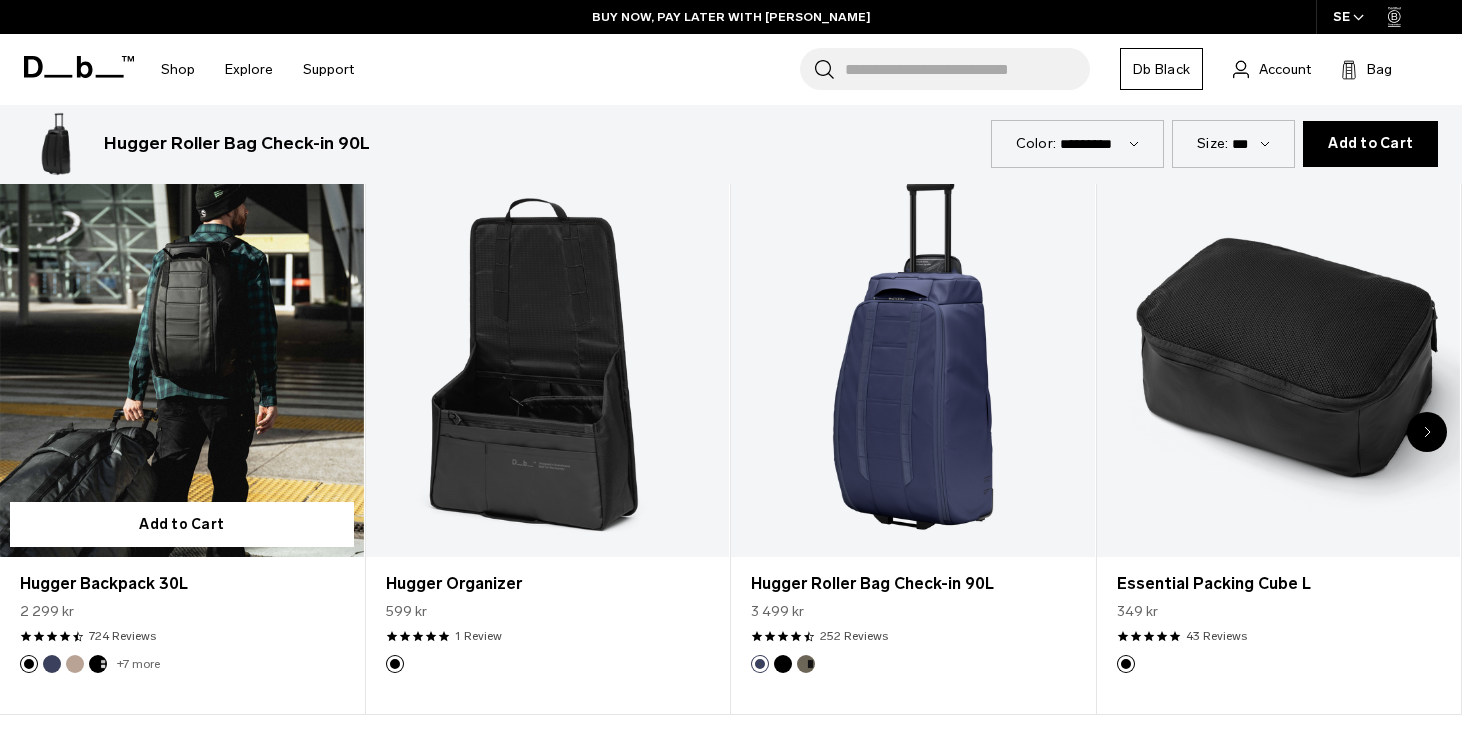 click at bounding box center (182, 355) 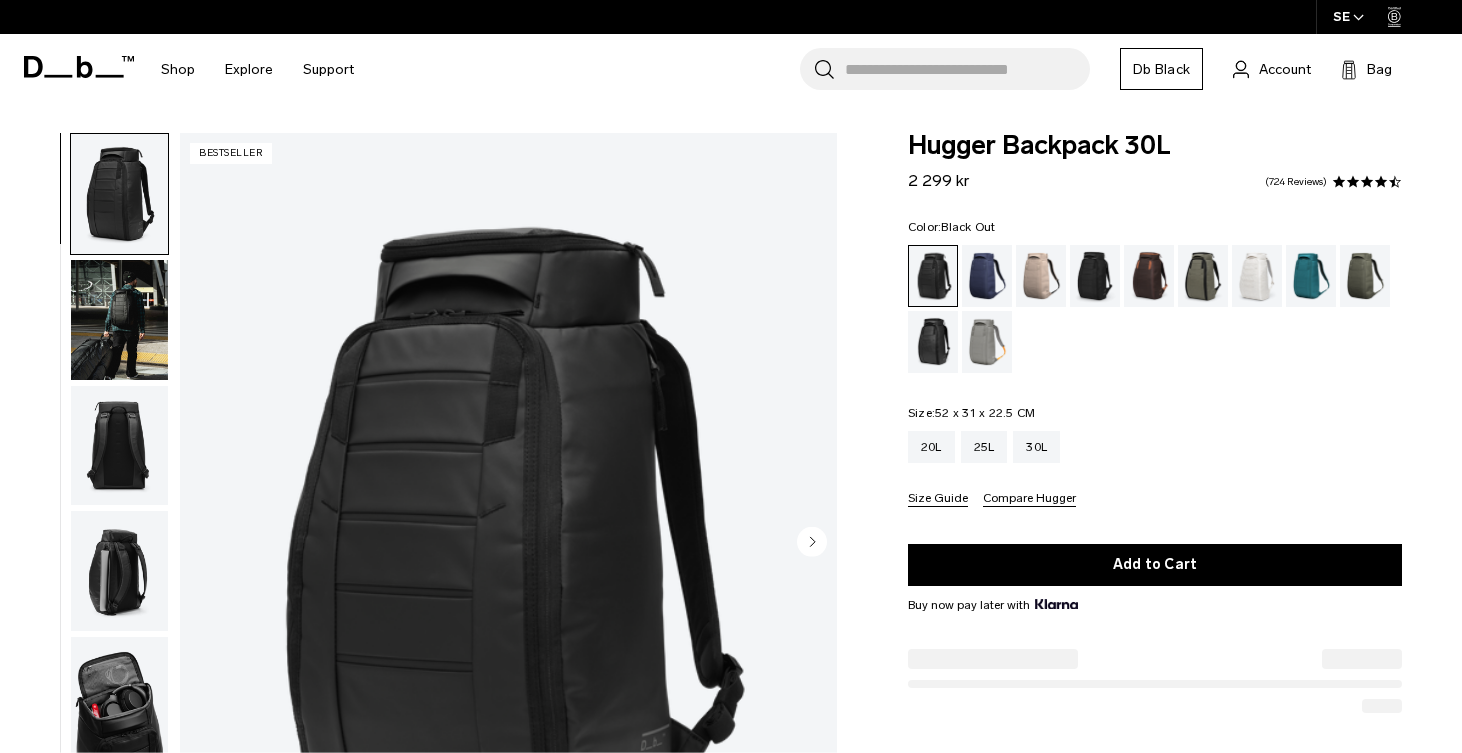 scroll, scrollTop: 0, scrollLeft: 0, axis: both 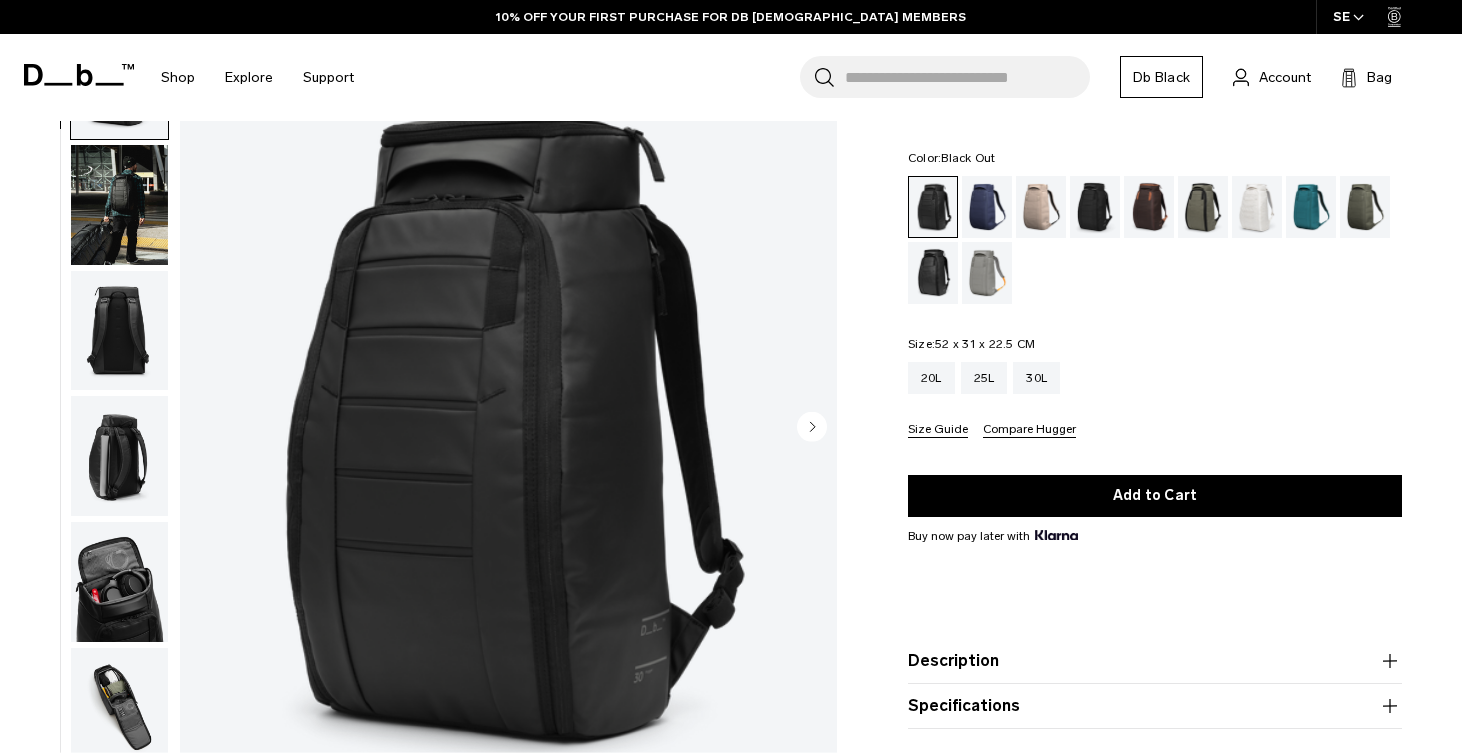 click 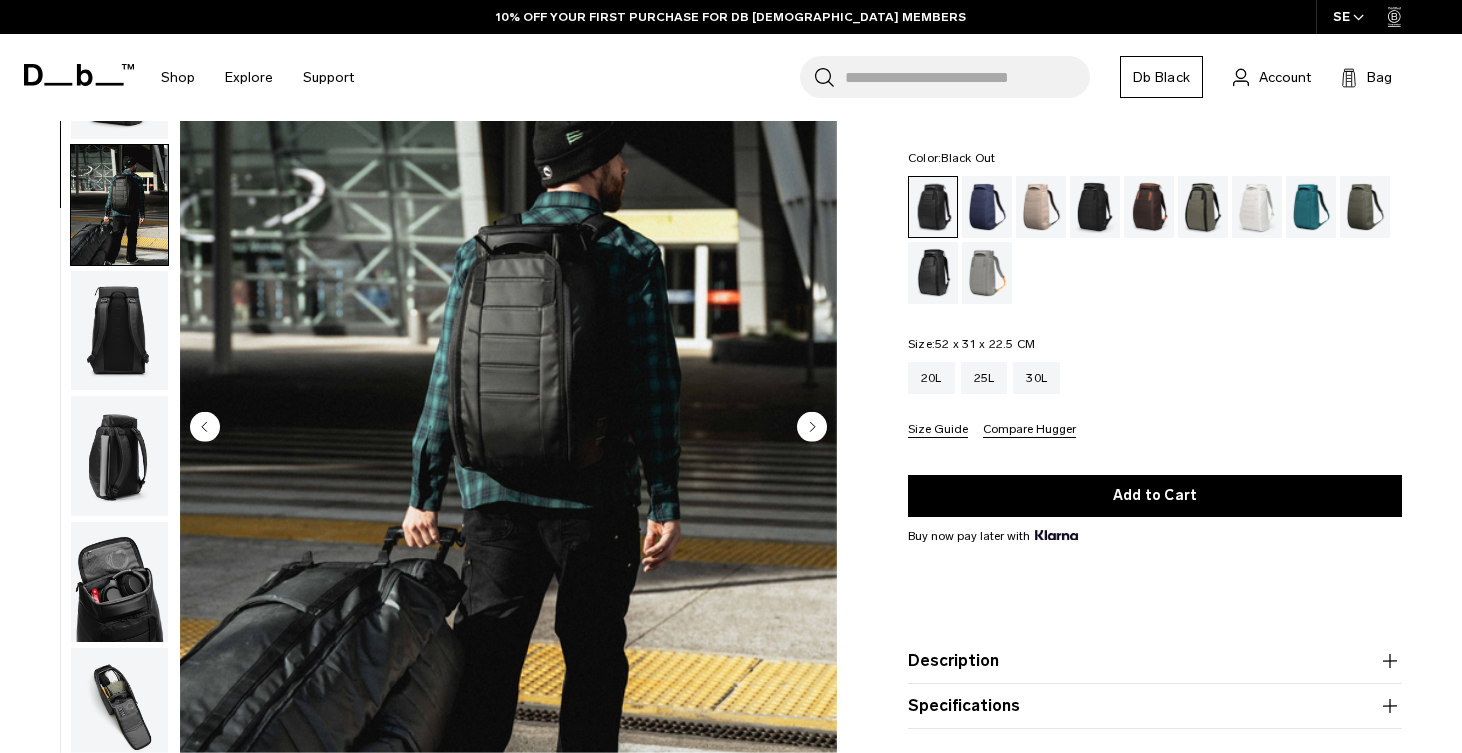 scroll, scrollTop: 127, scrollLeft: 0, axis: vertical 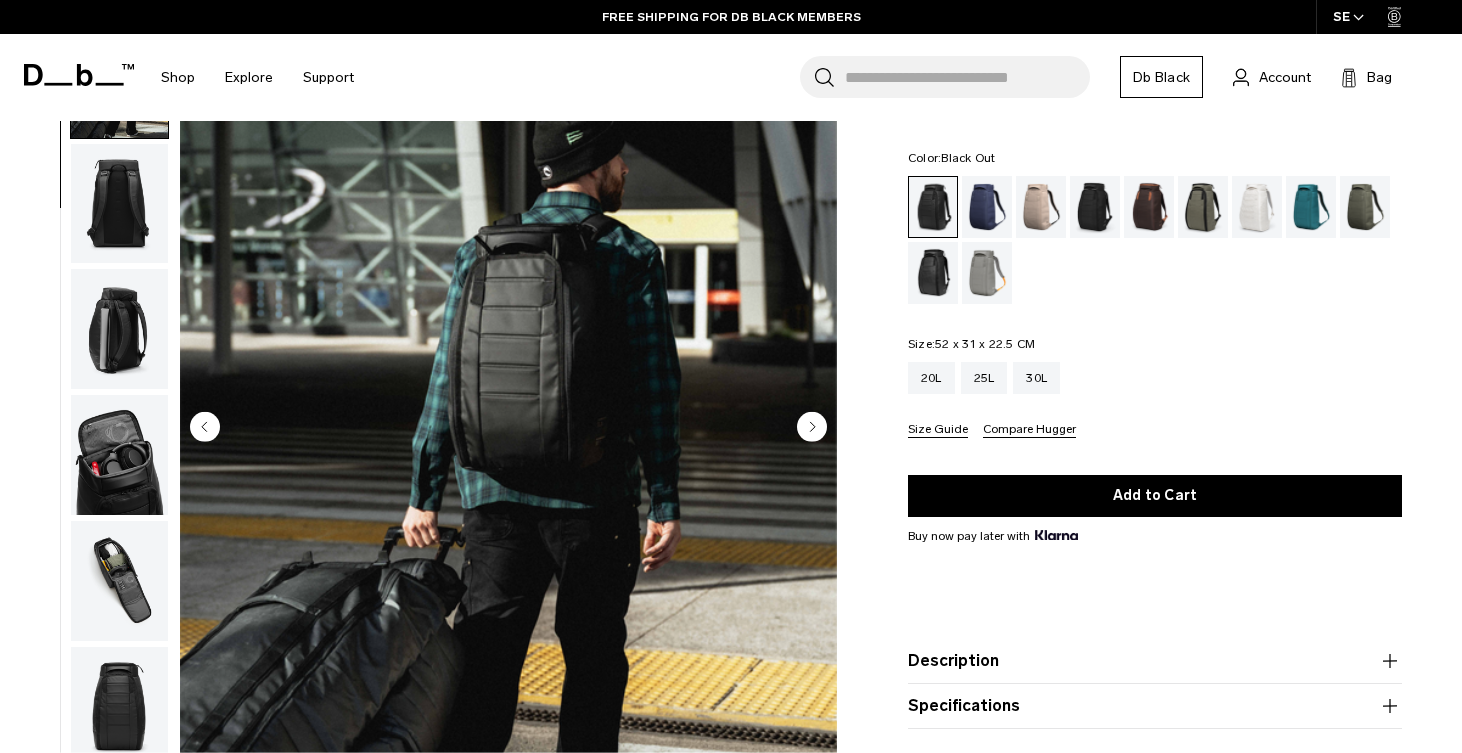 click 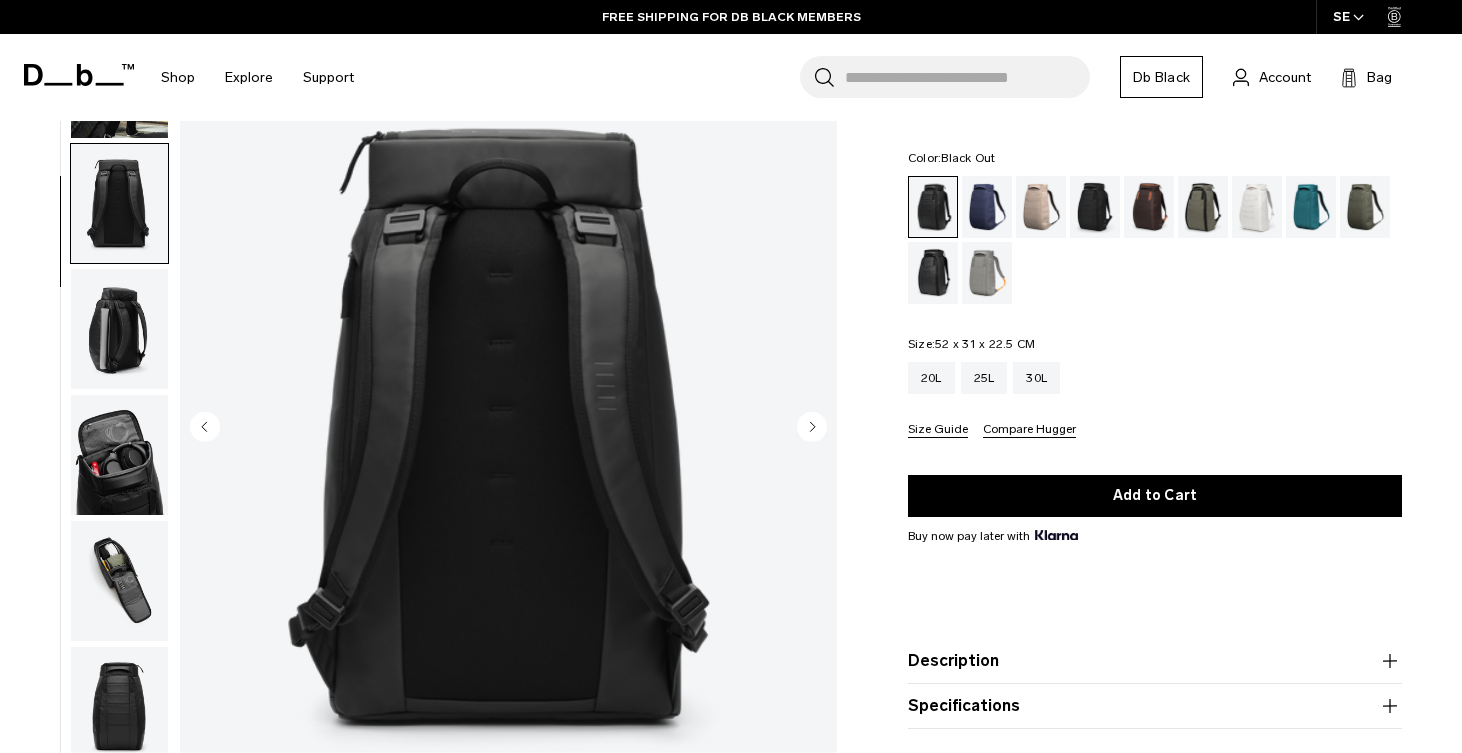 scroll, scrollTop: 254, scrollLeft: 0, axis: vertical 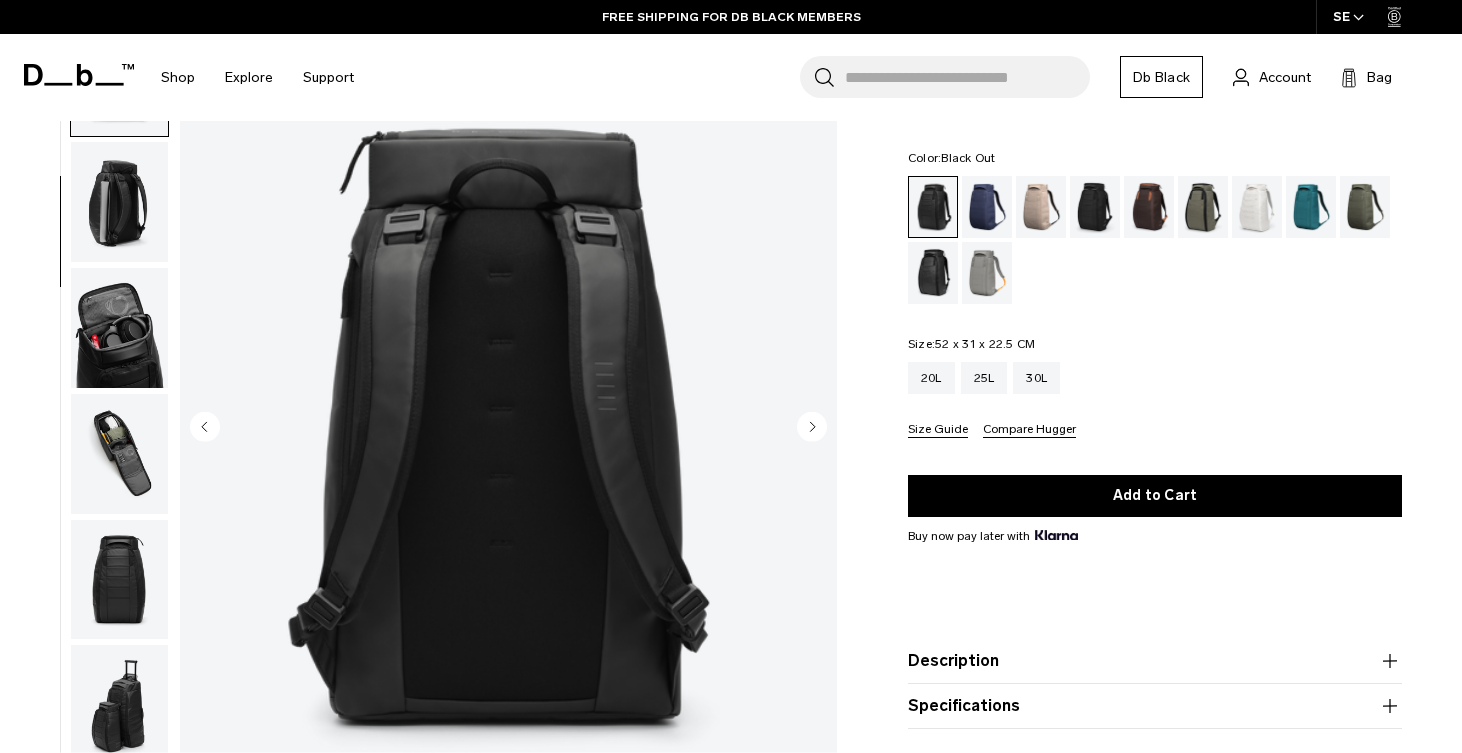 click 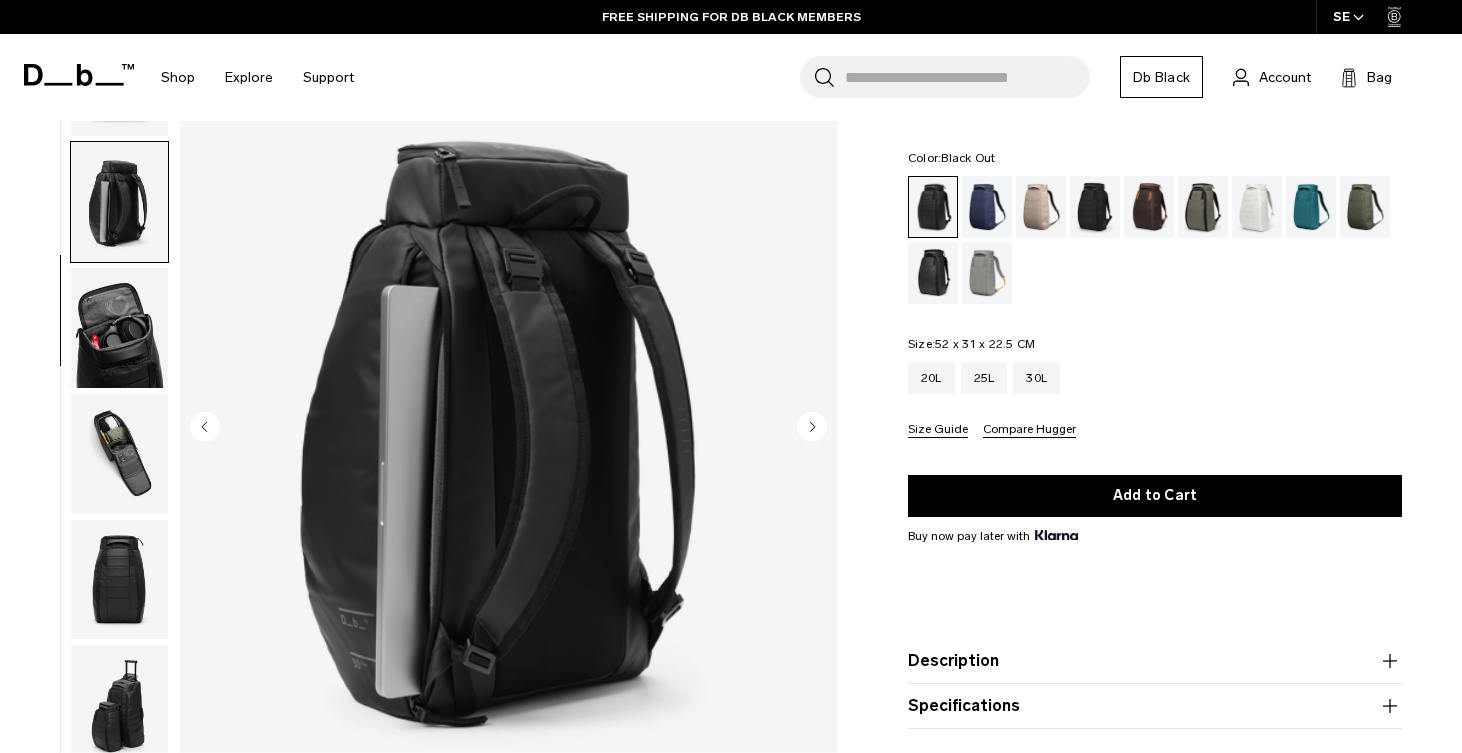 scroll, scrollTop: 382, scrollLeft: 0, axis: vertical 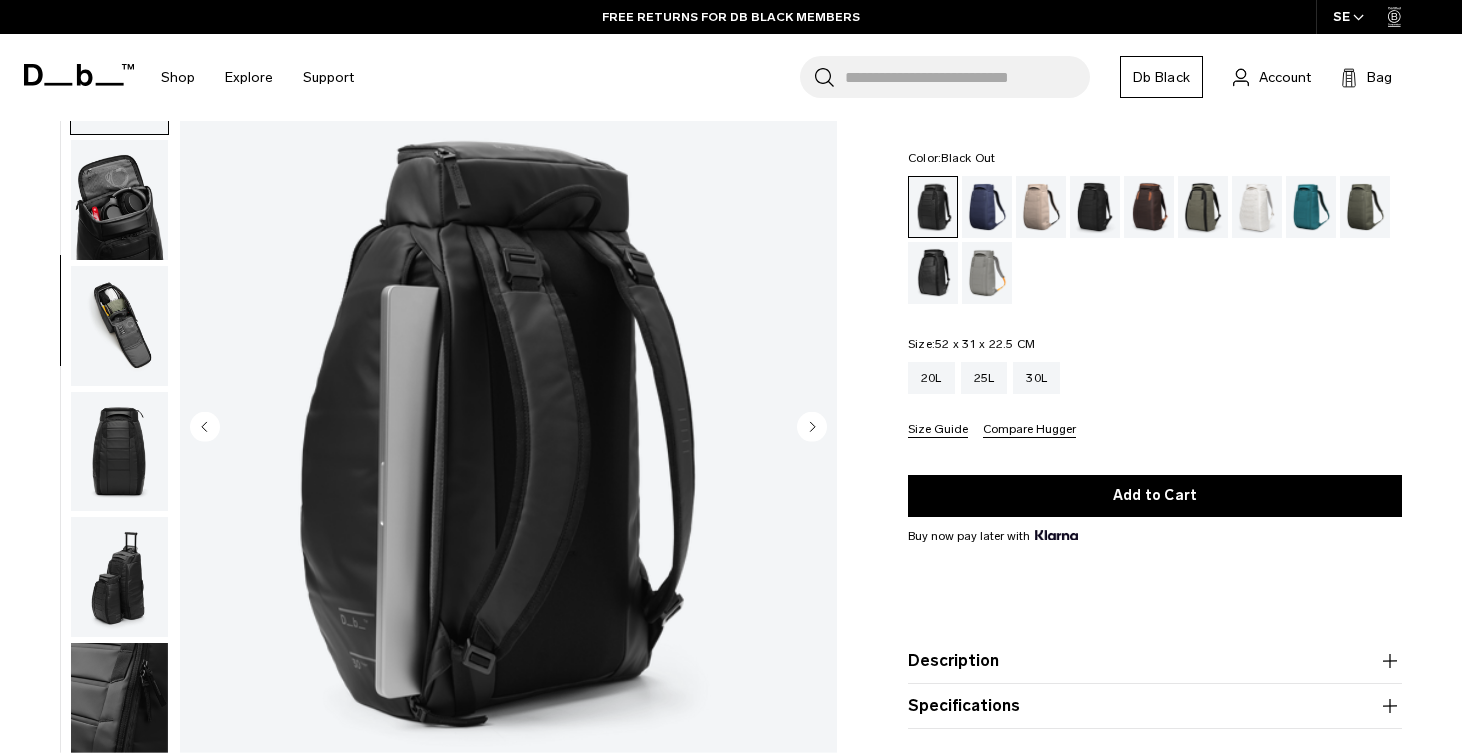 click 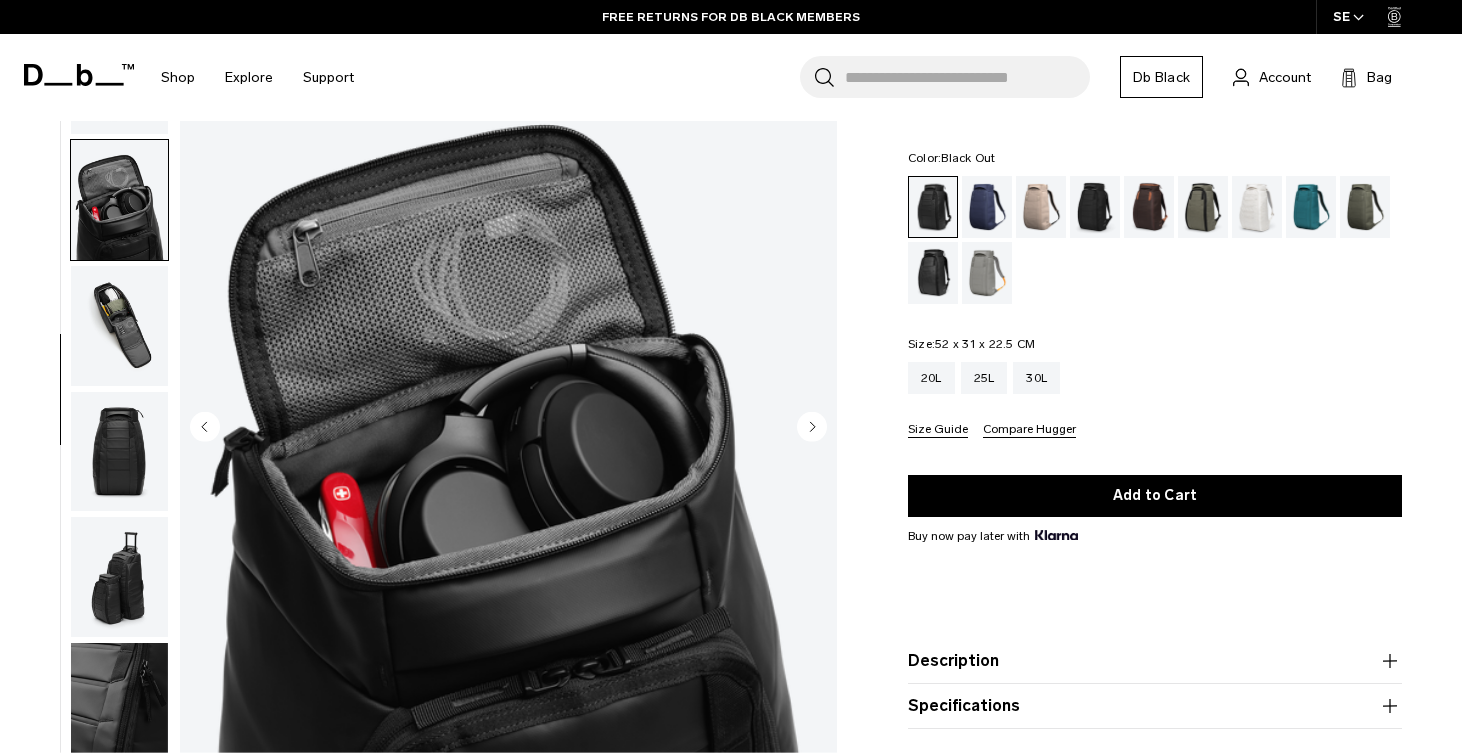scroll, scrollTop: 447, scrollLeft: 0, axis: vertical 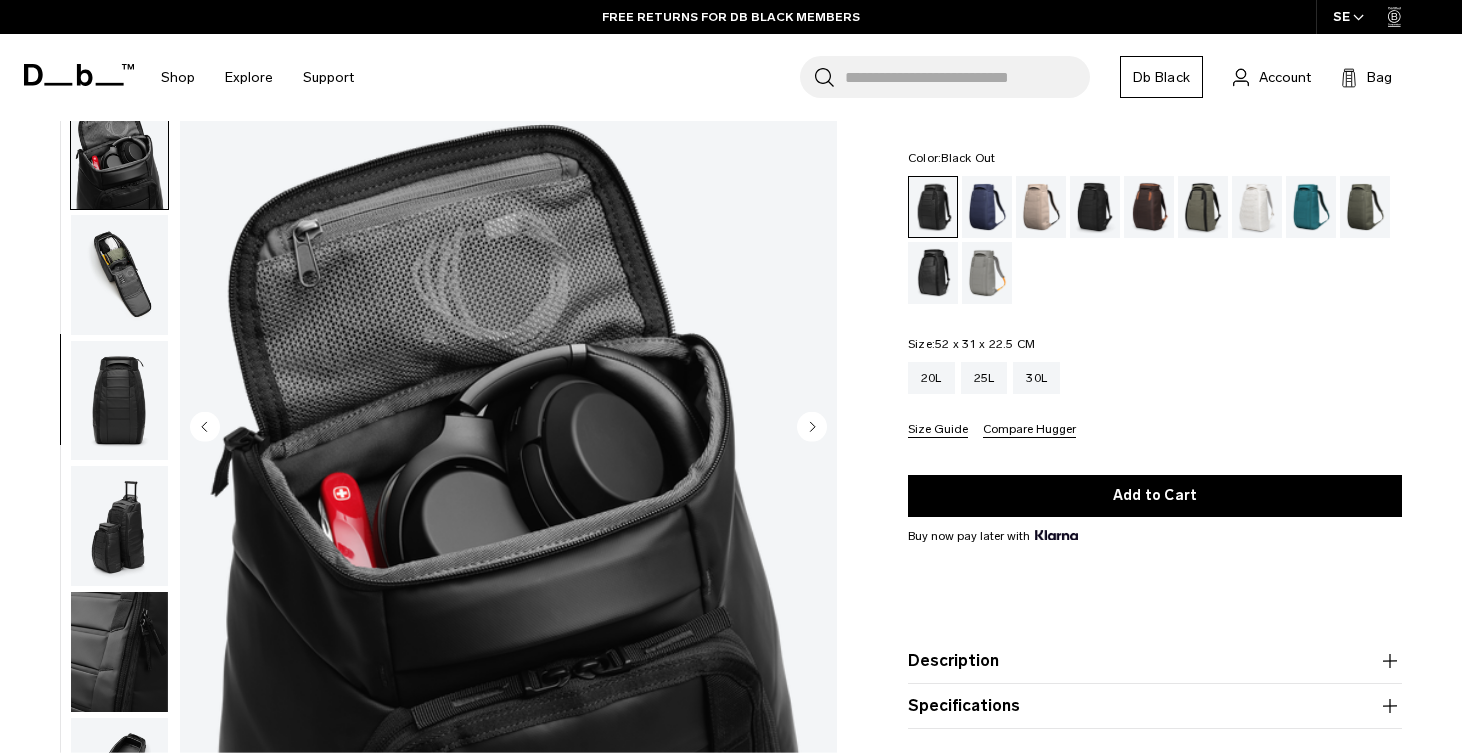 click 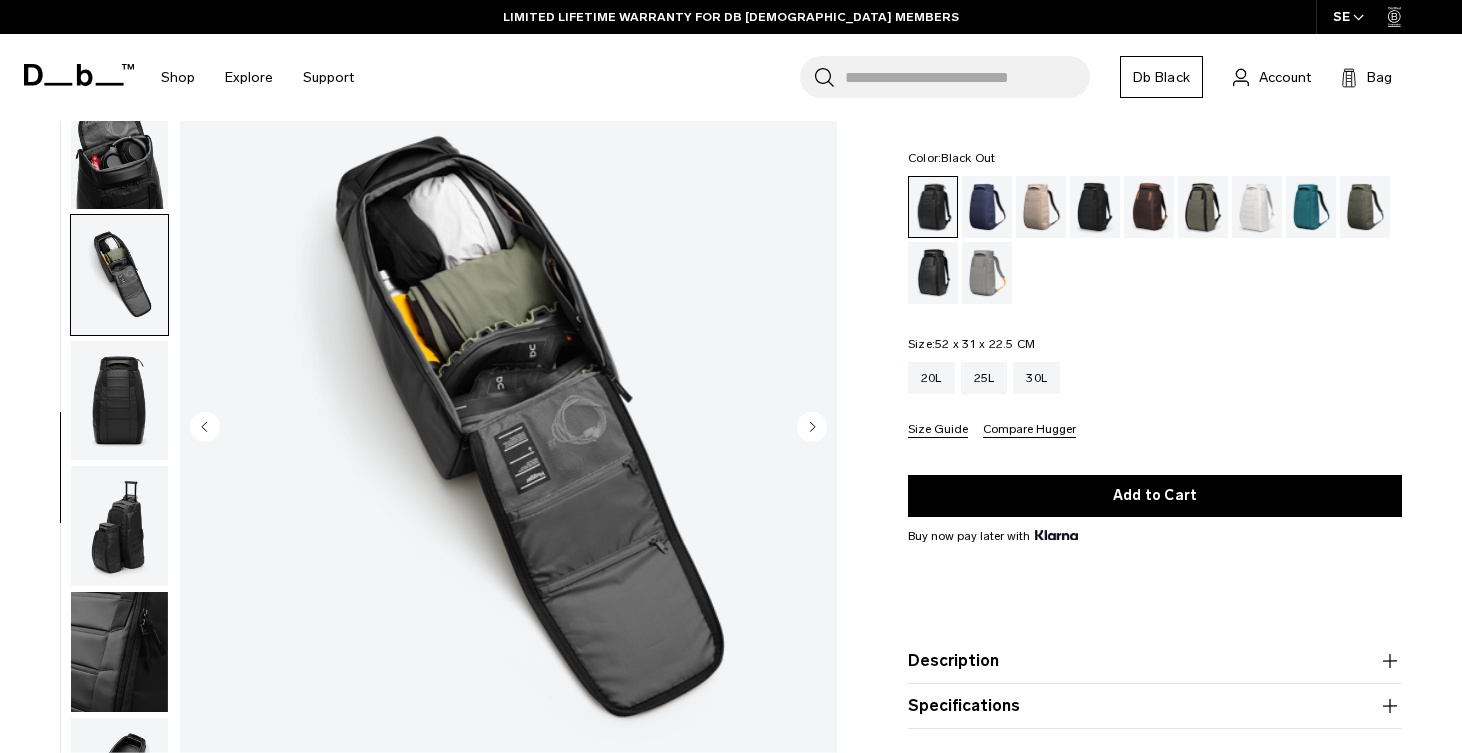 click 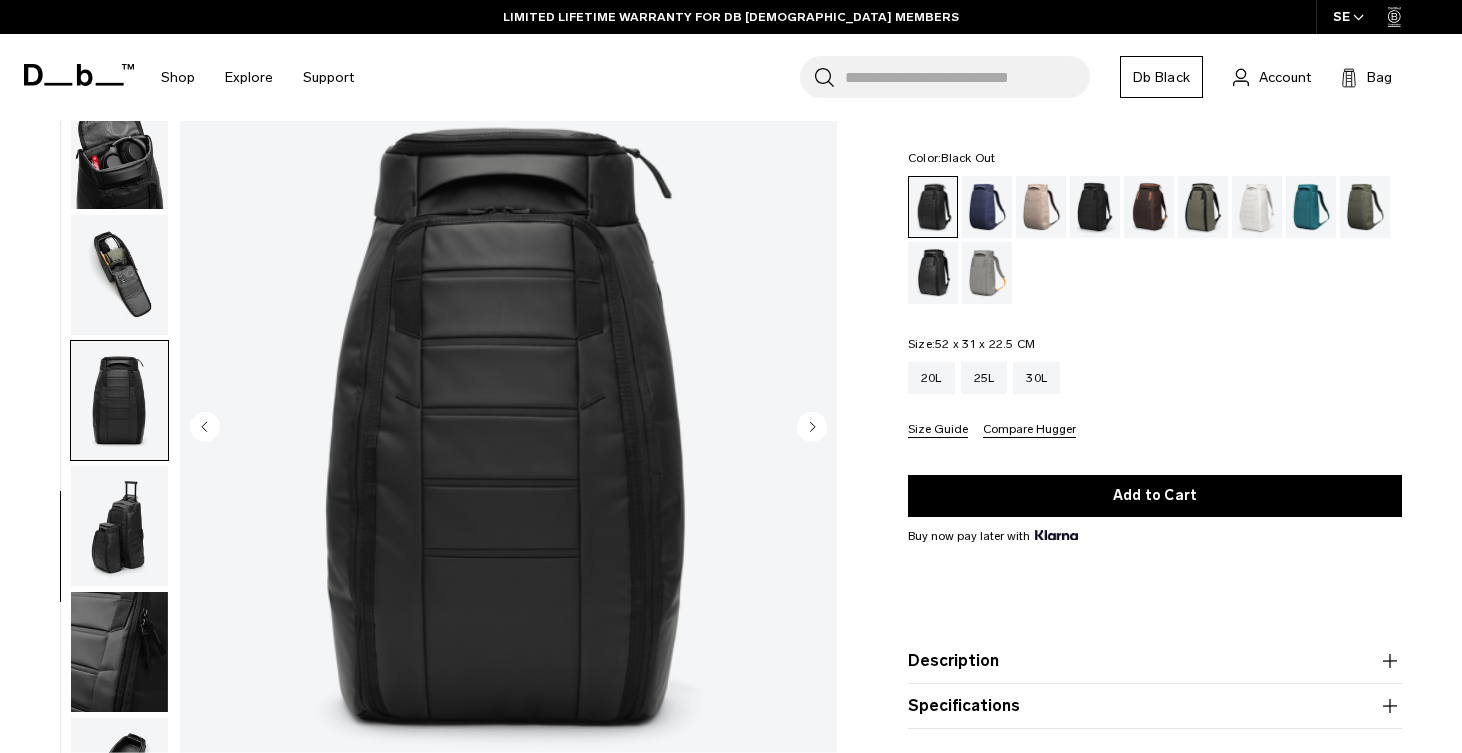 click 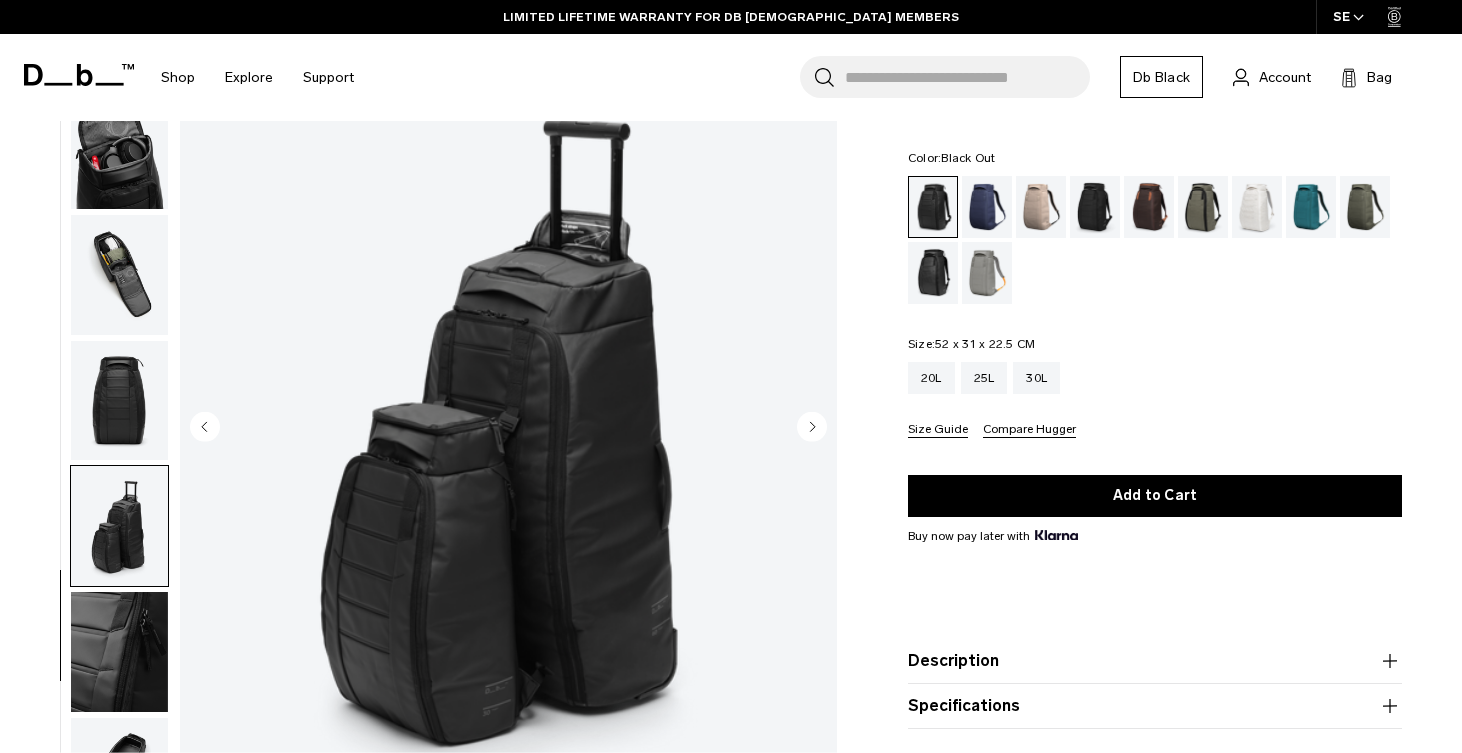 click 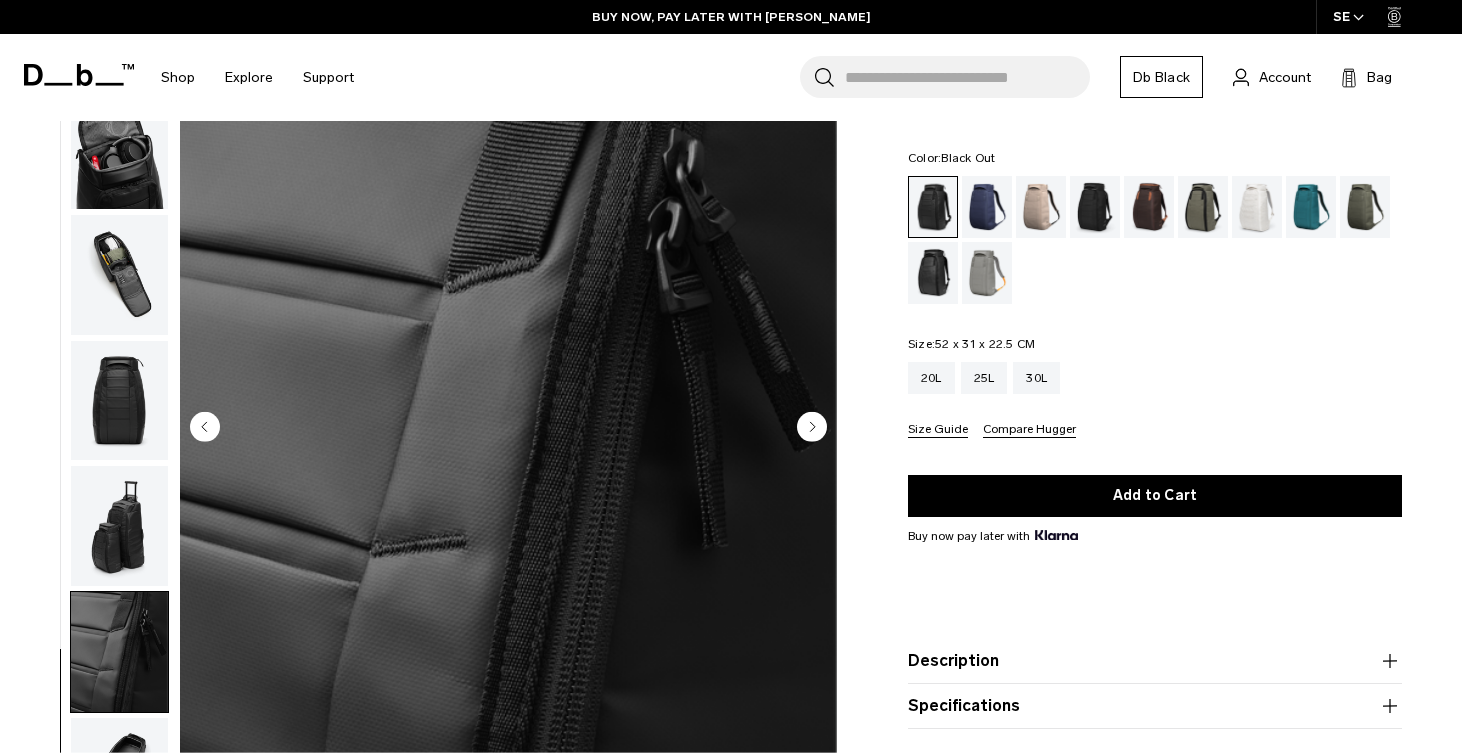 click 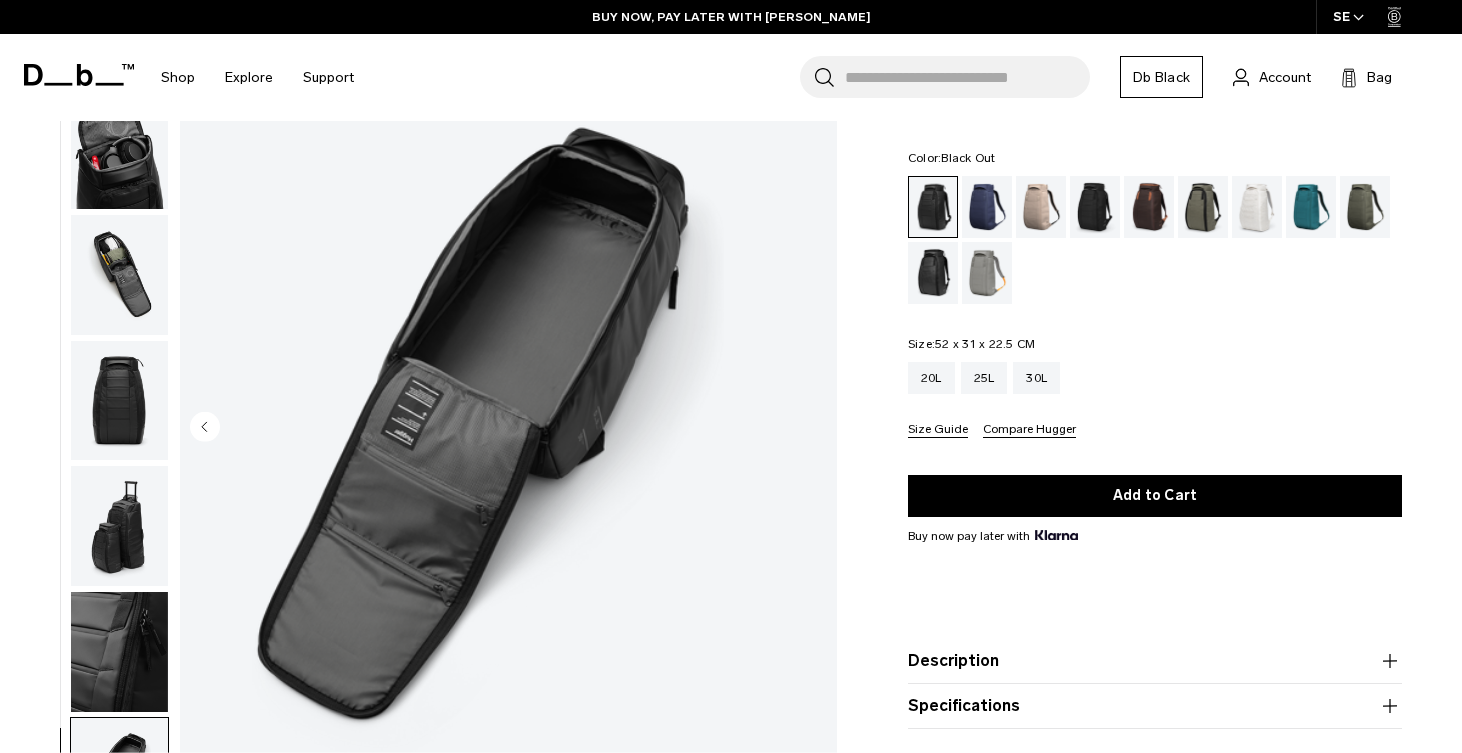 click at bounding box center (508, 428) 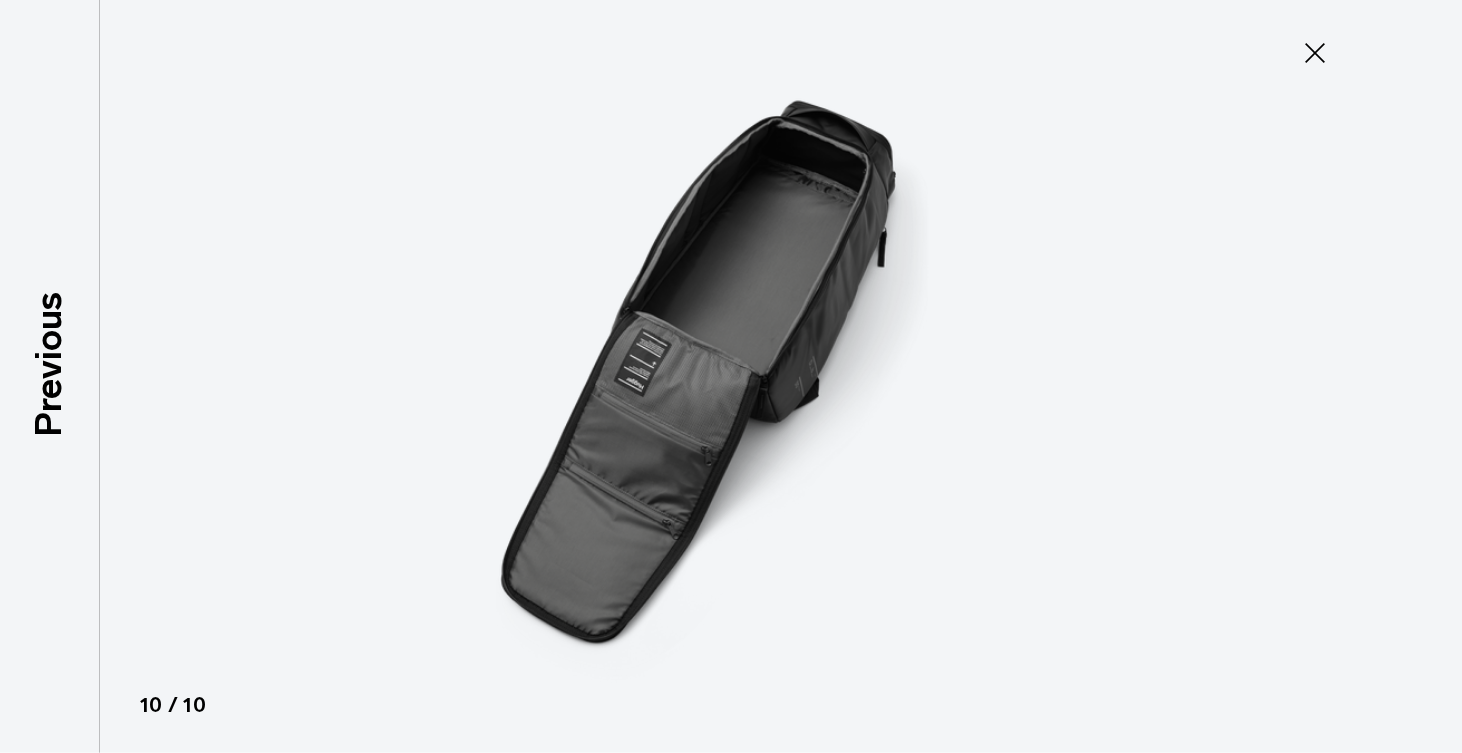 click at bounding box center (731, 376) 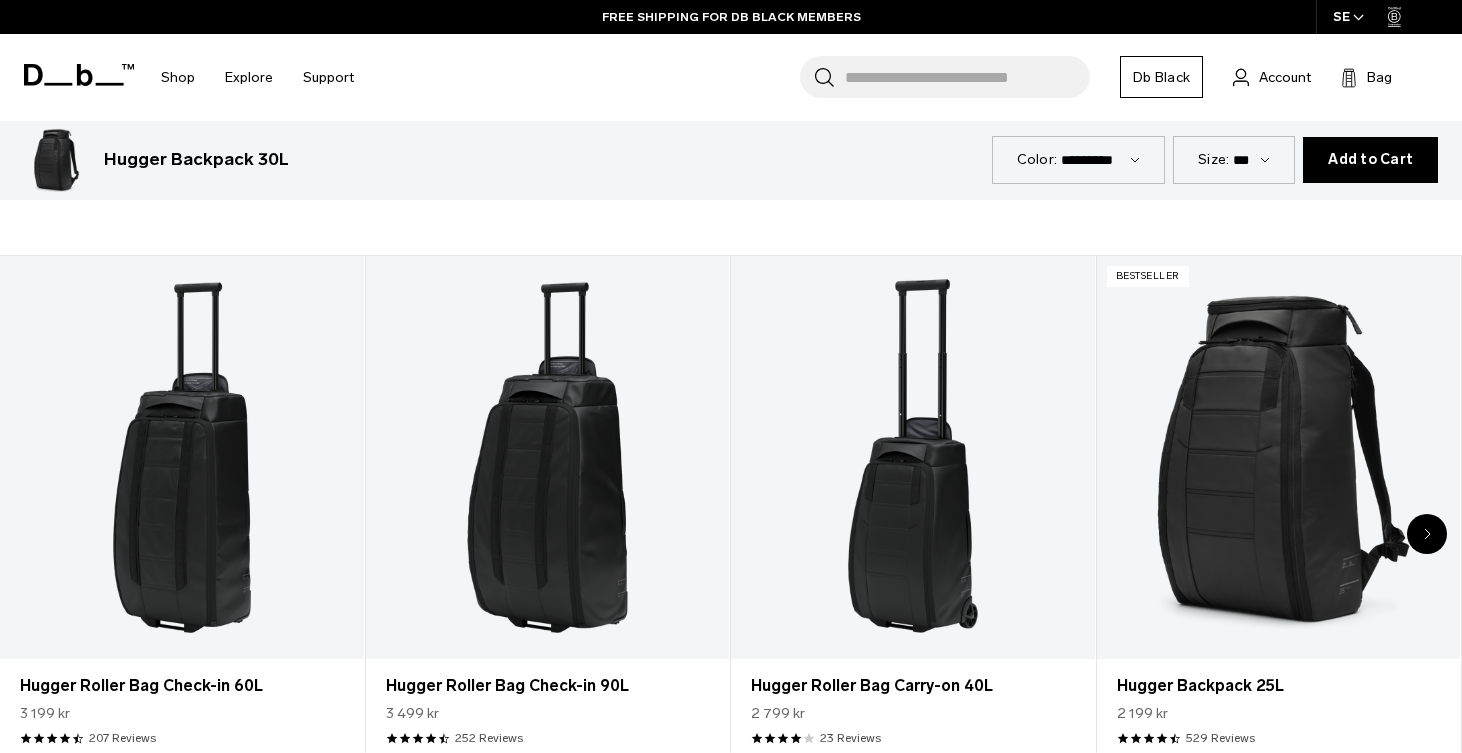 scroll, scrollTop: 909, scrollLeft: 0, axis: vertical 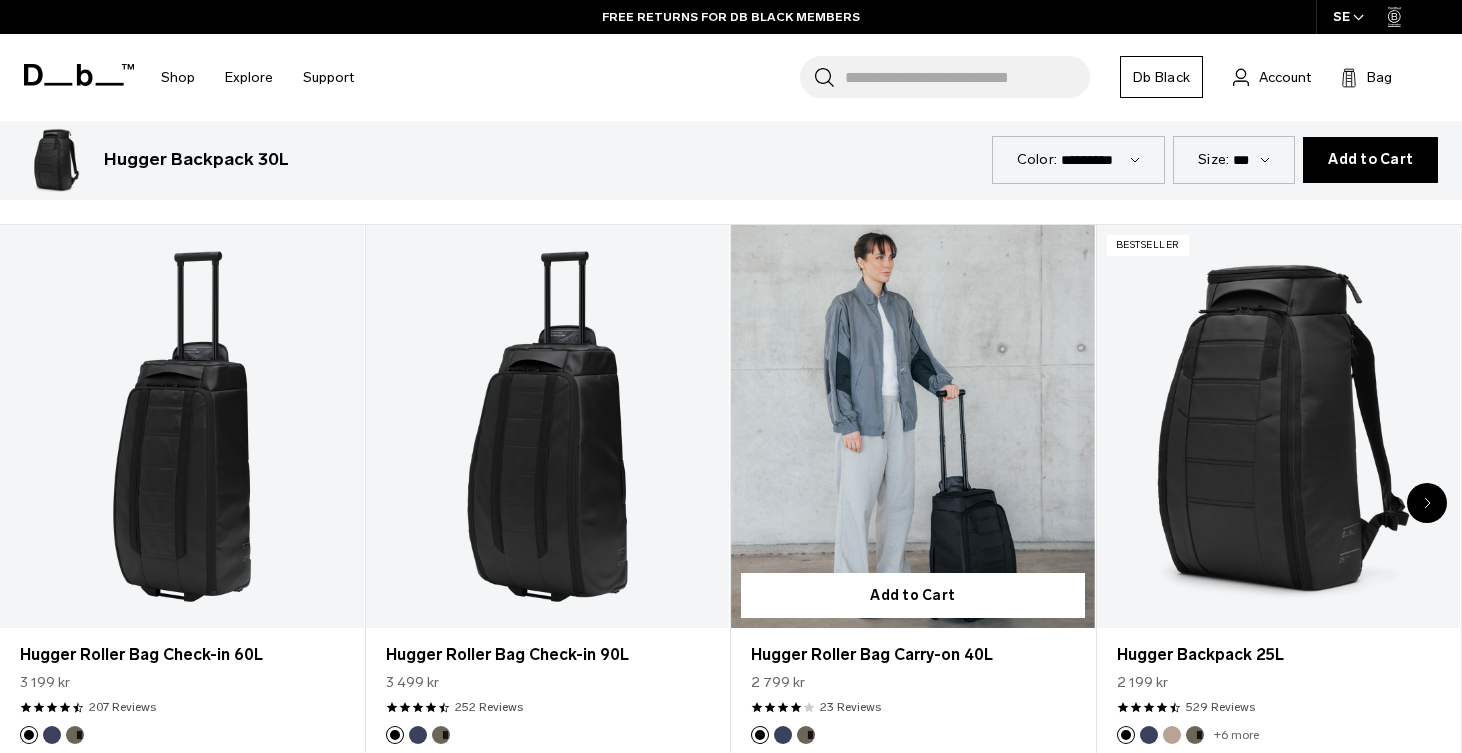click at bounding box center (913, 427) 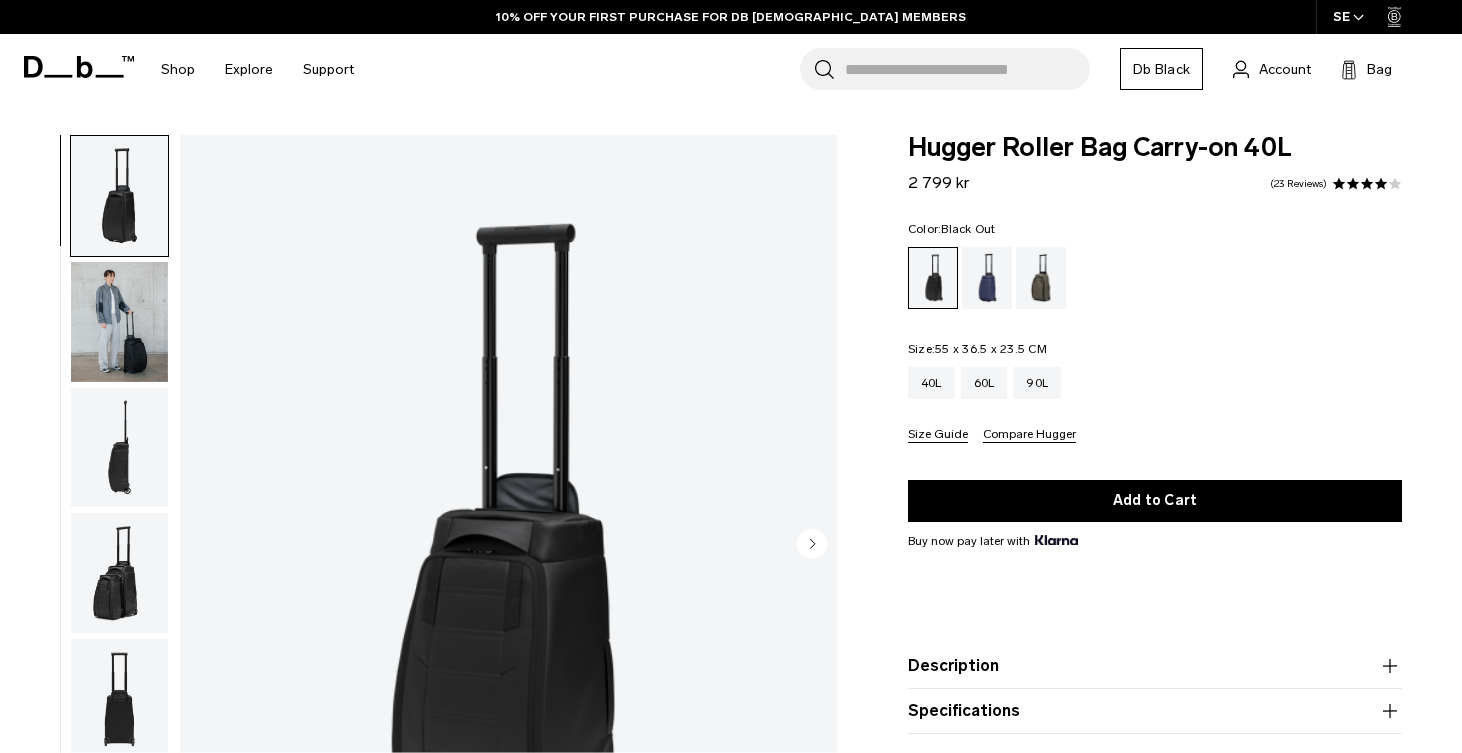 scroll, scrollTop: 0, scrollLeft: 0, axis: both 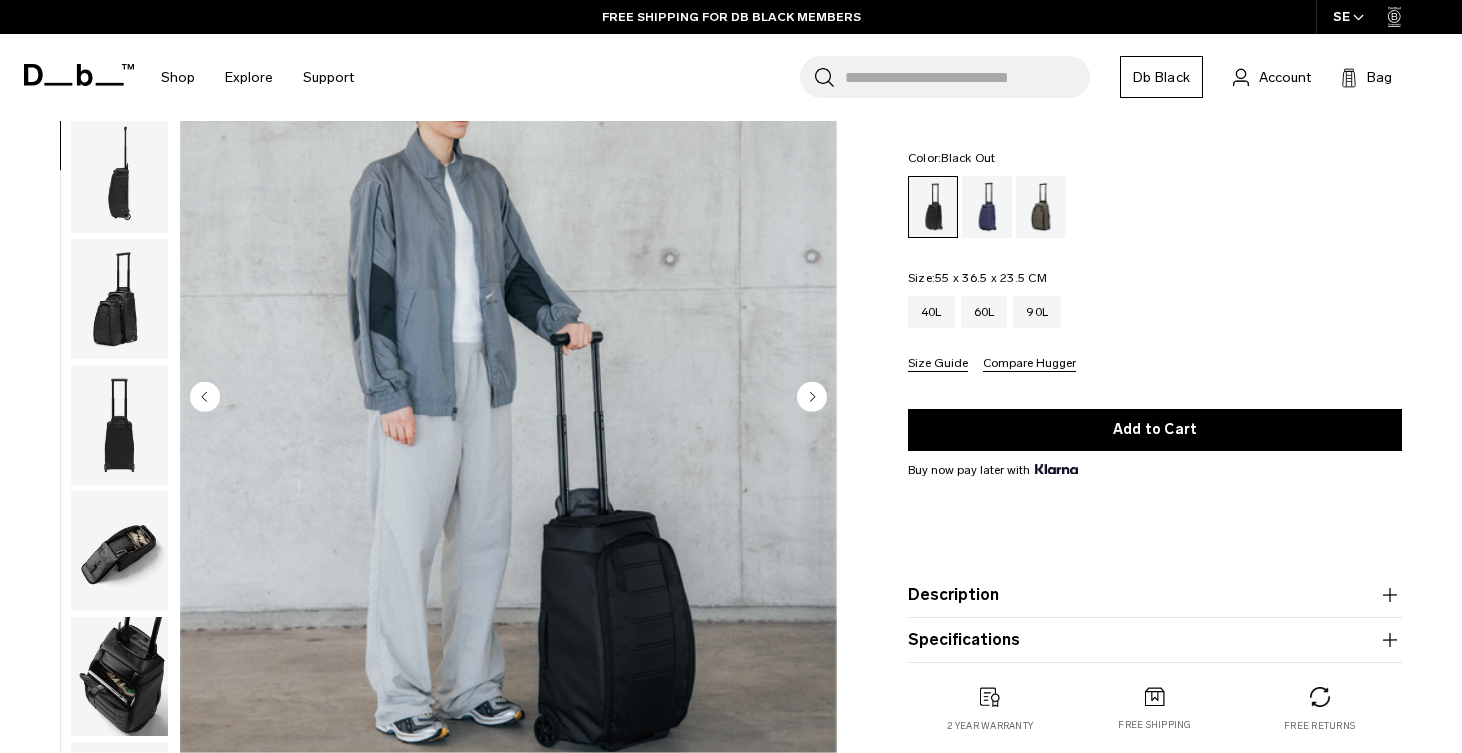 click 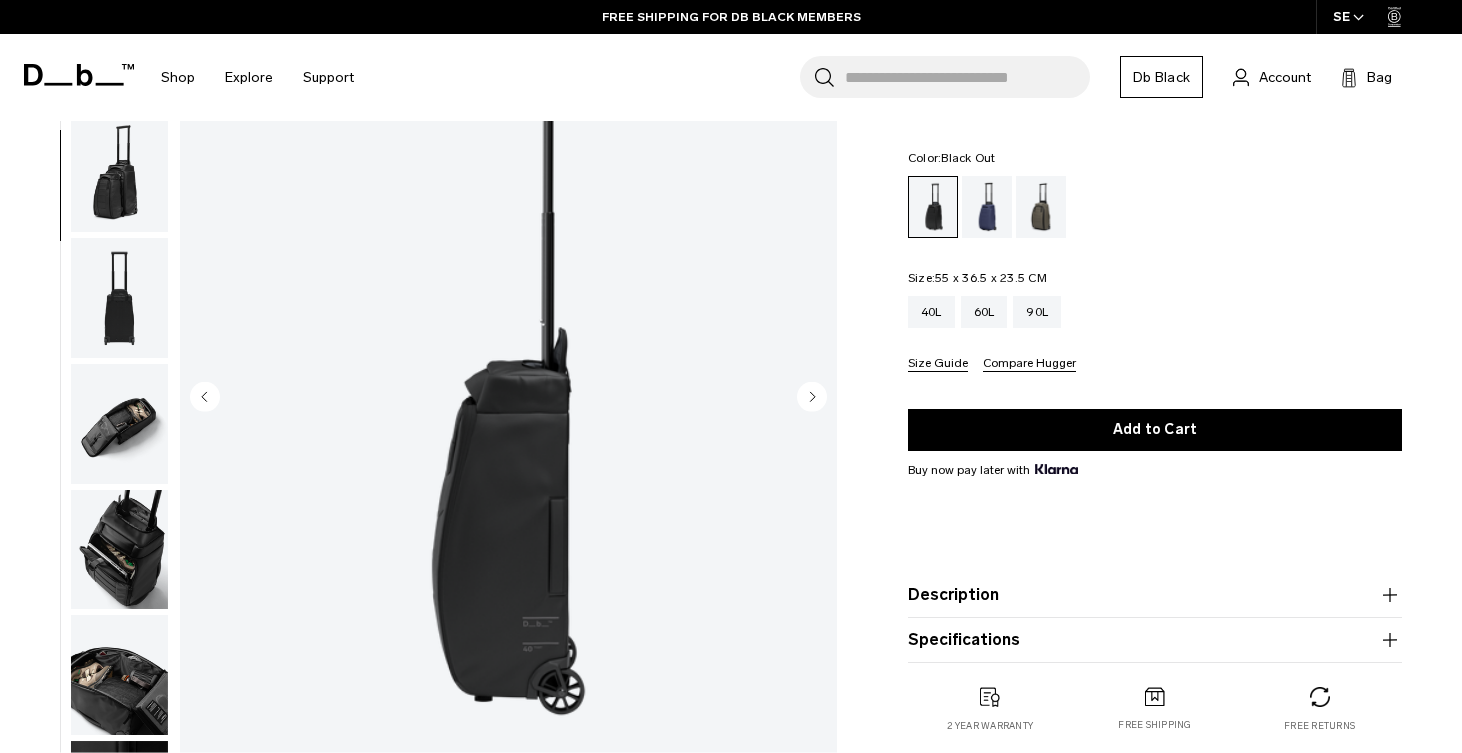 click 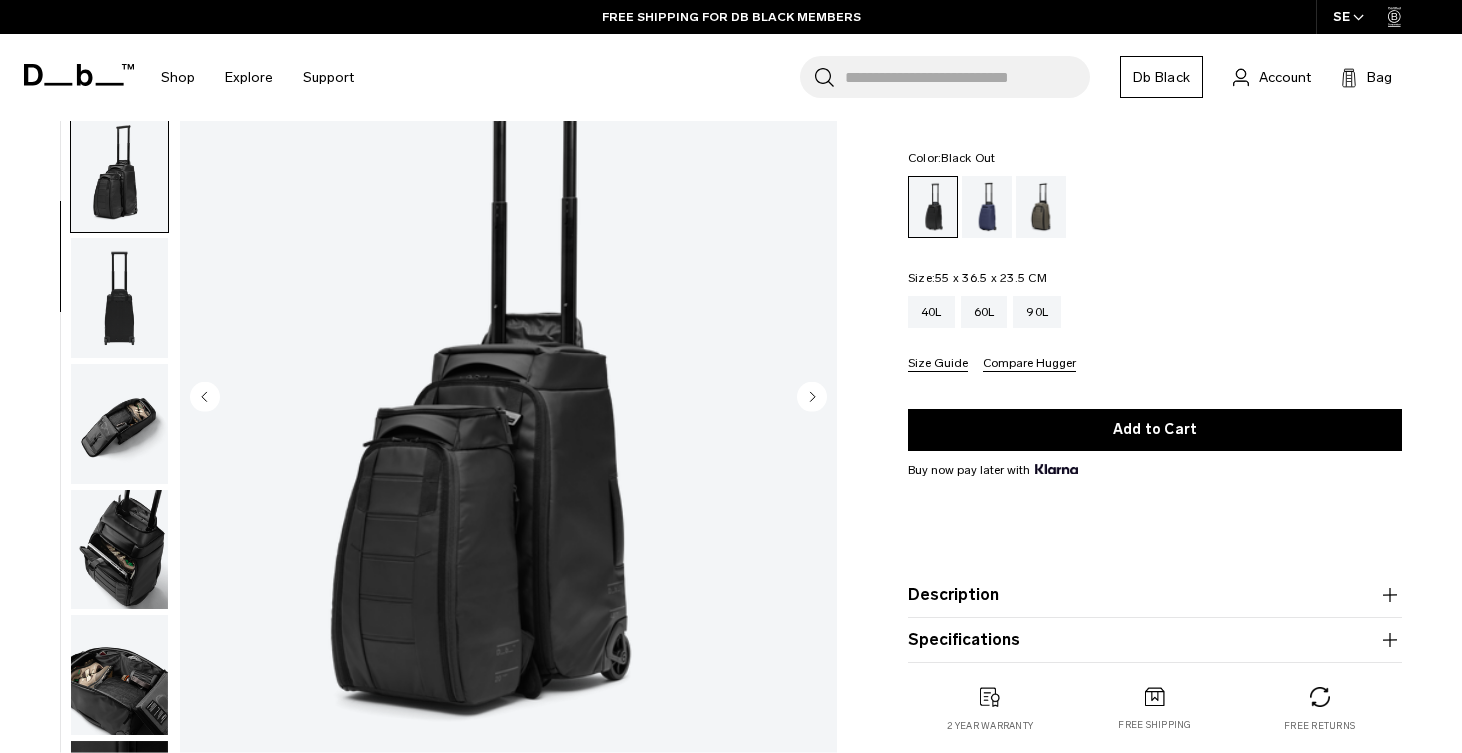 scroll, scrollTop: 382, scrollLeft: 0, axis: vertical 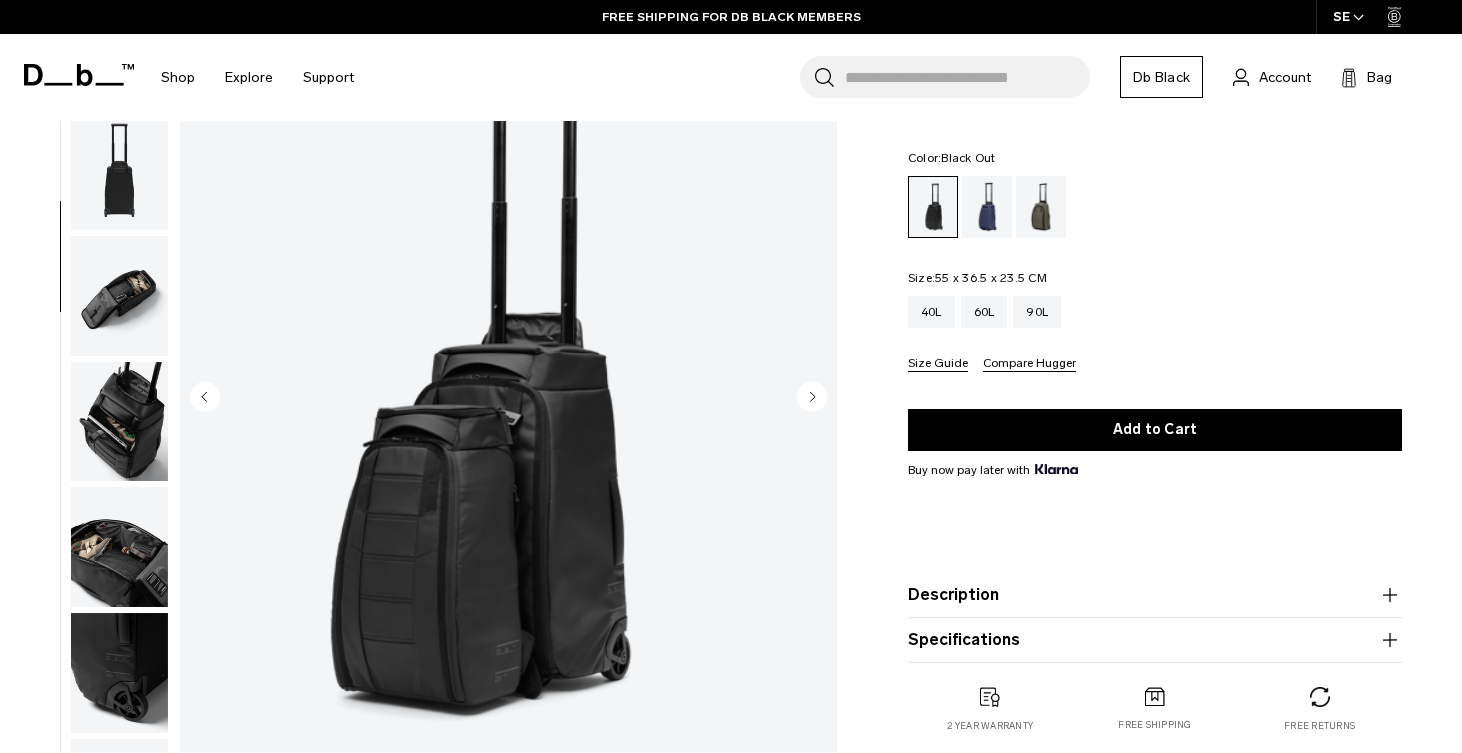 click 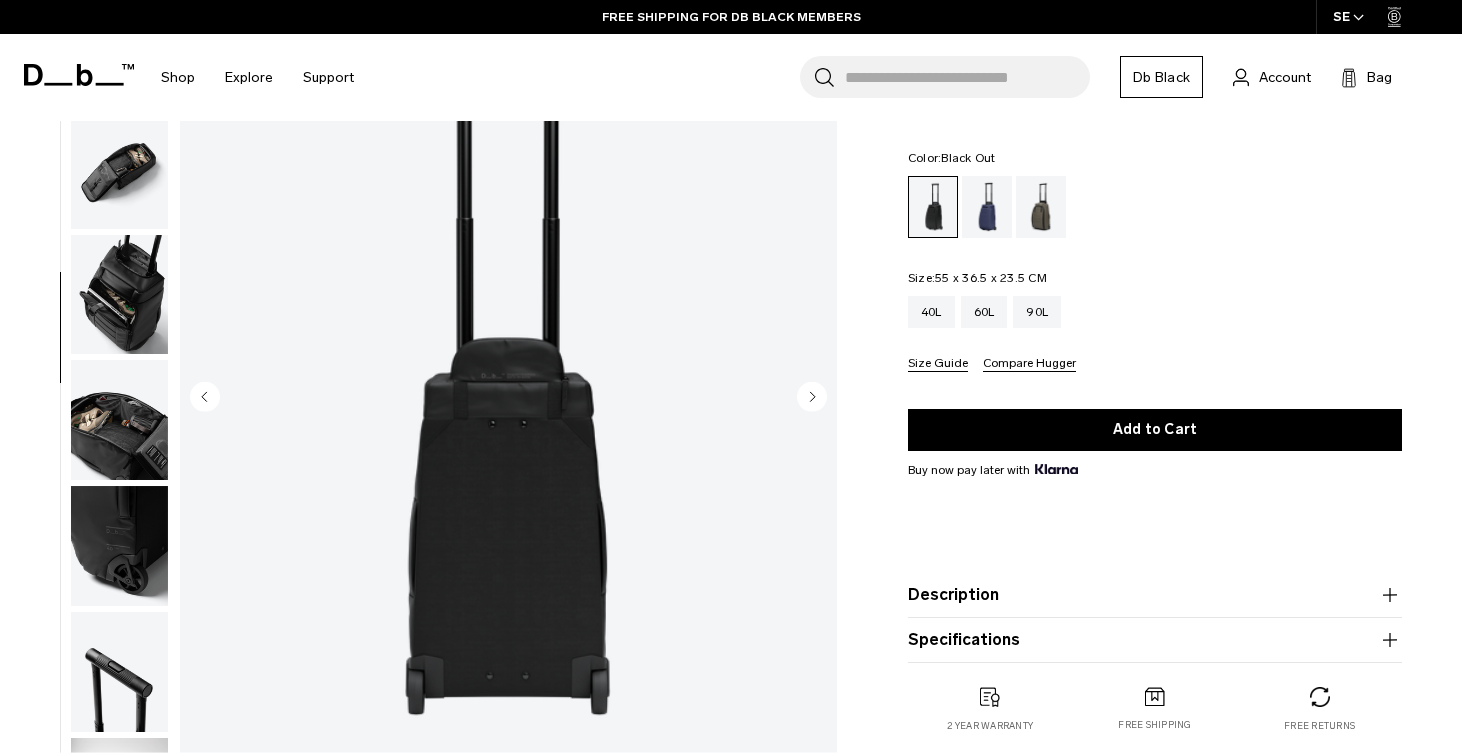 click 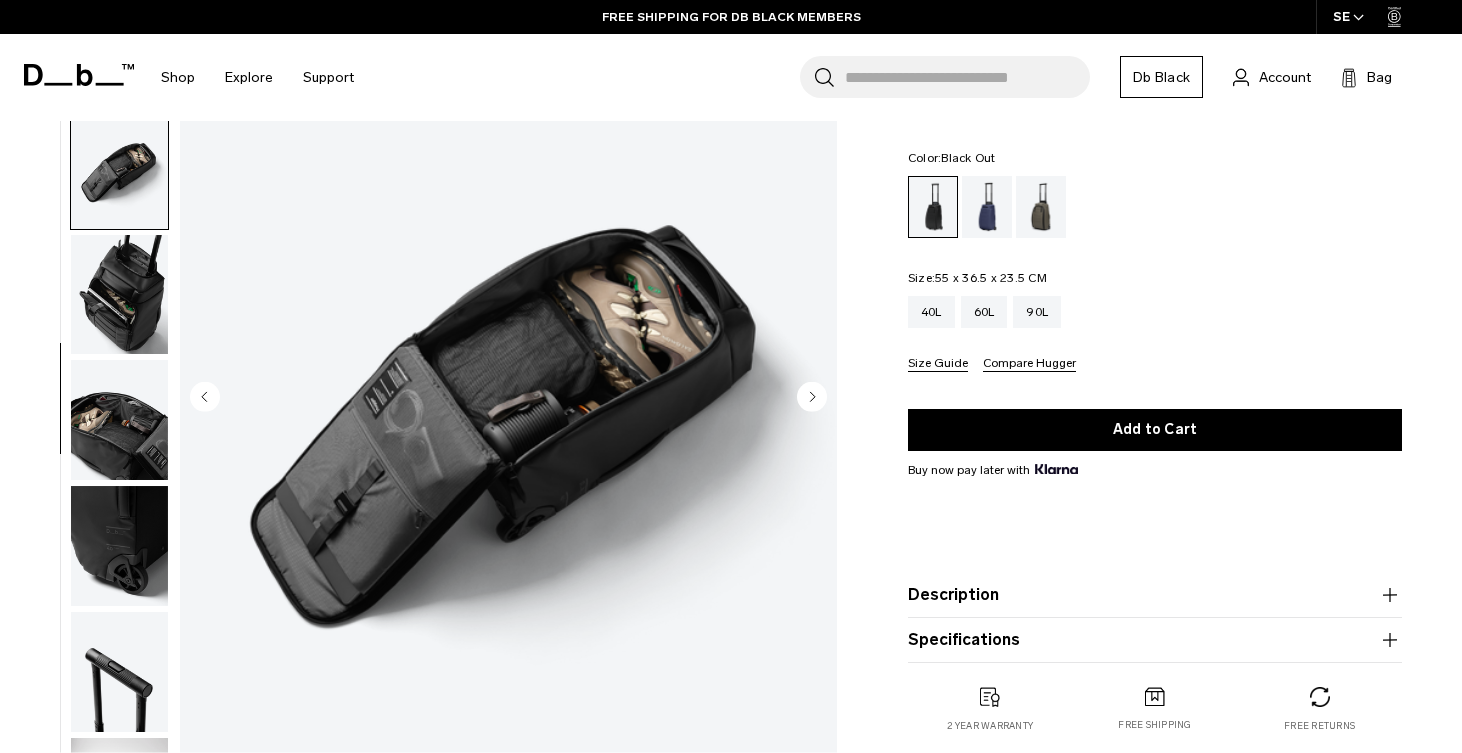 scroll, scrollTop: 575, scrollLeft: 0, axis: vertical 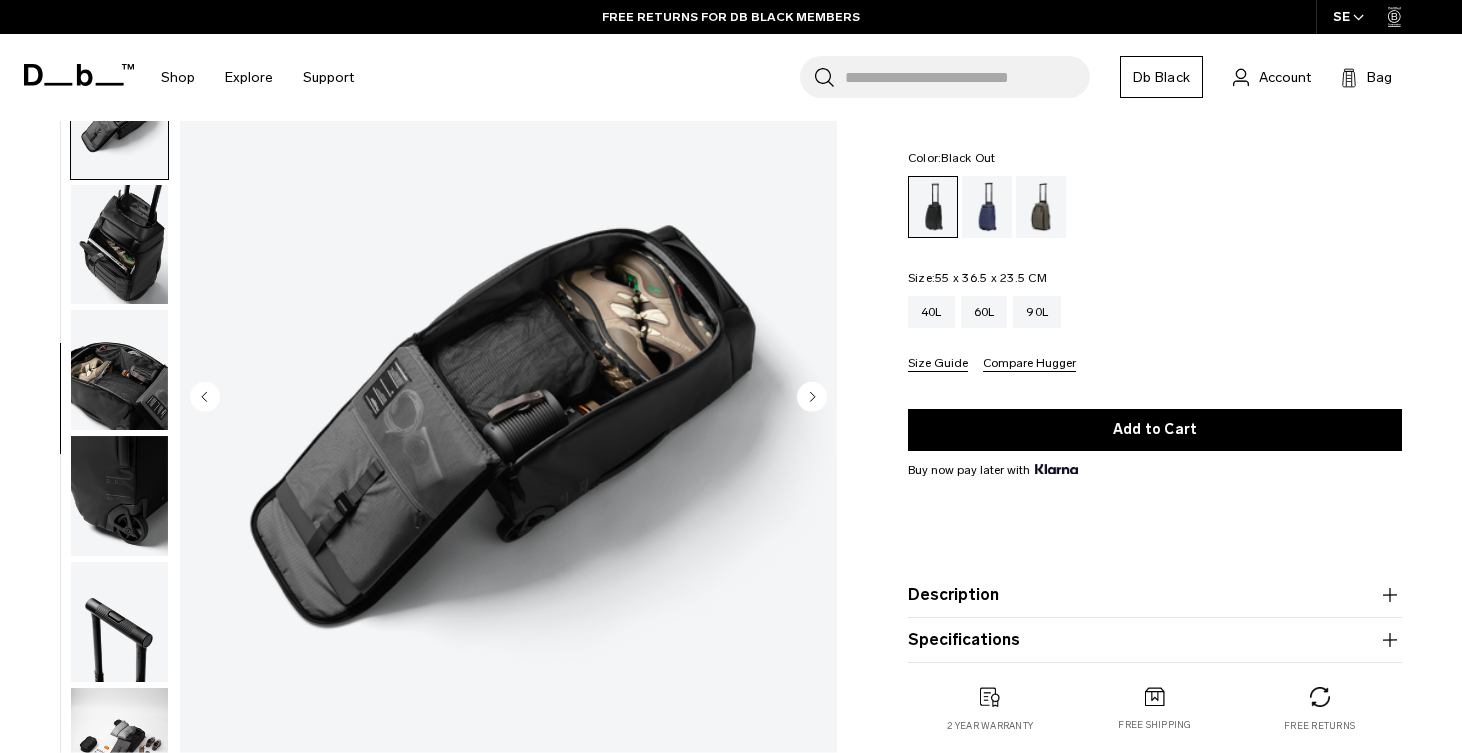 click 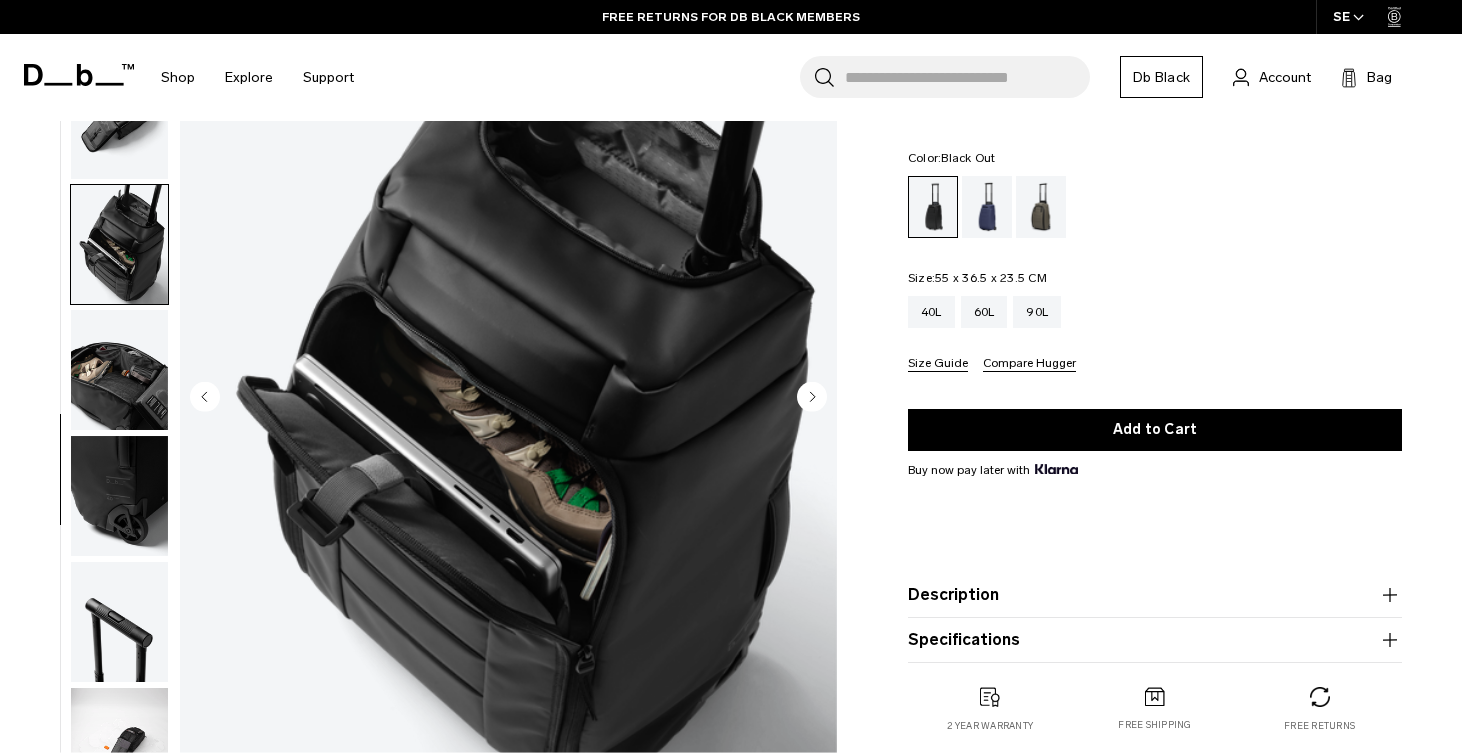 click 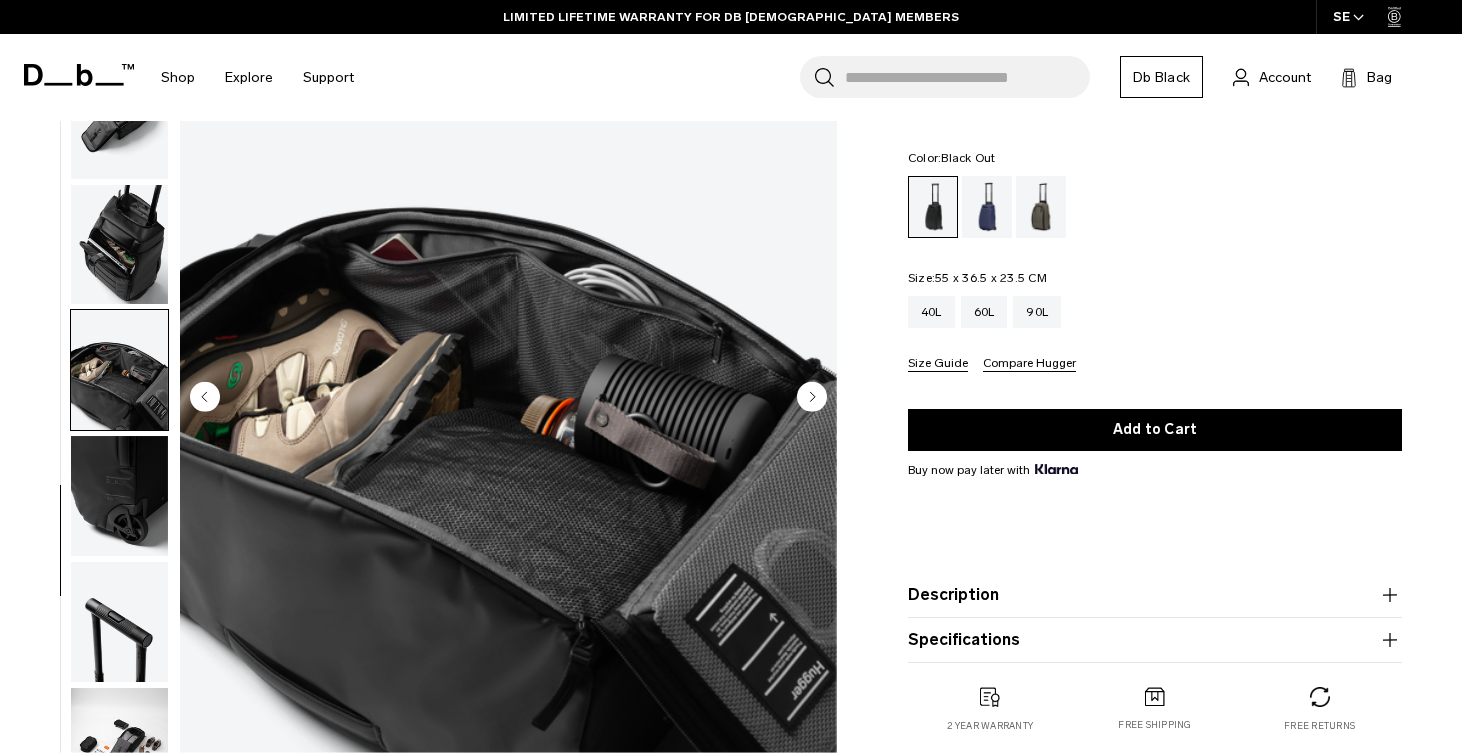 click 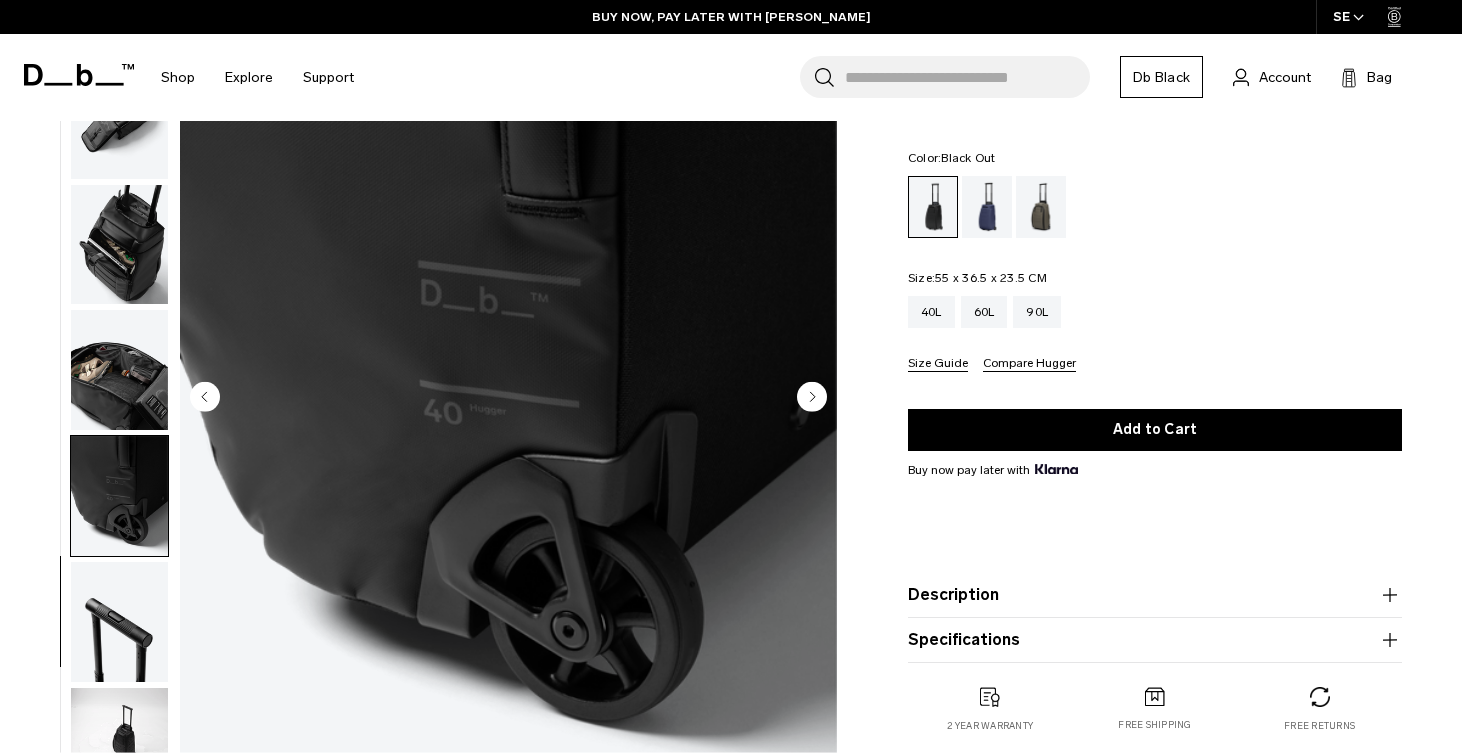 click 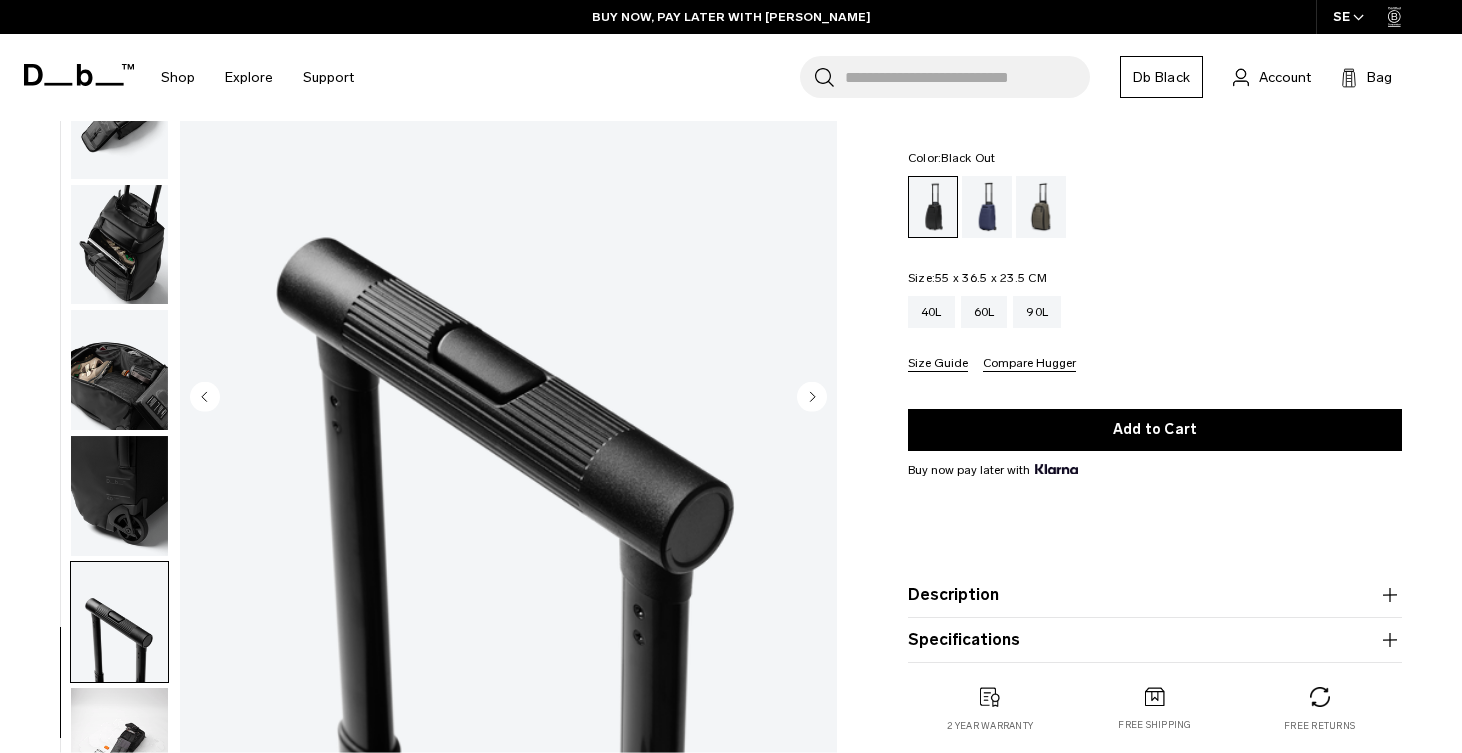 click 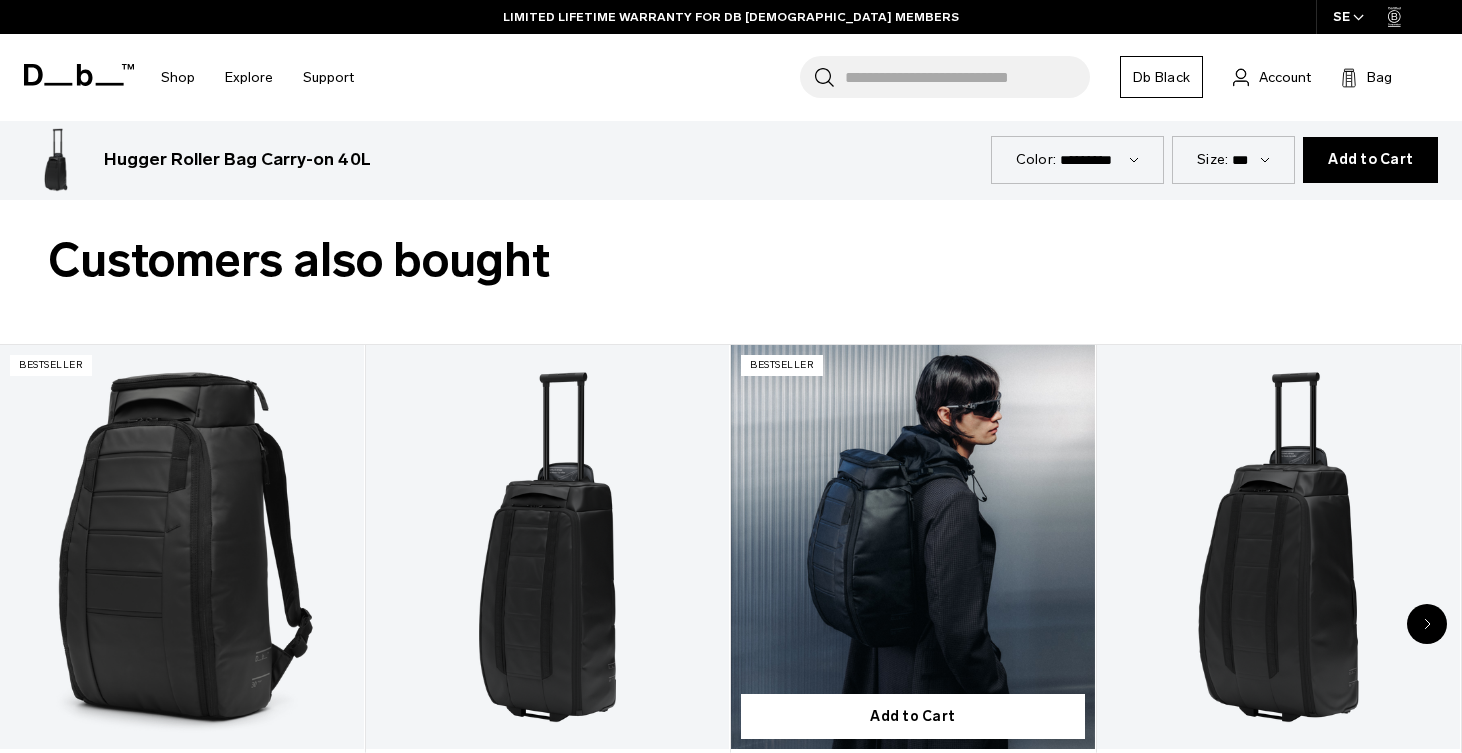 scroll, scrollTop: 3188, scrollLeft: 0, axis: vertical 